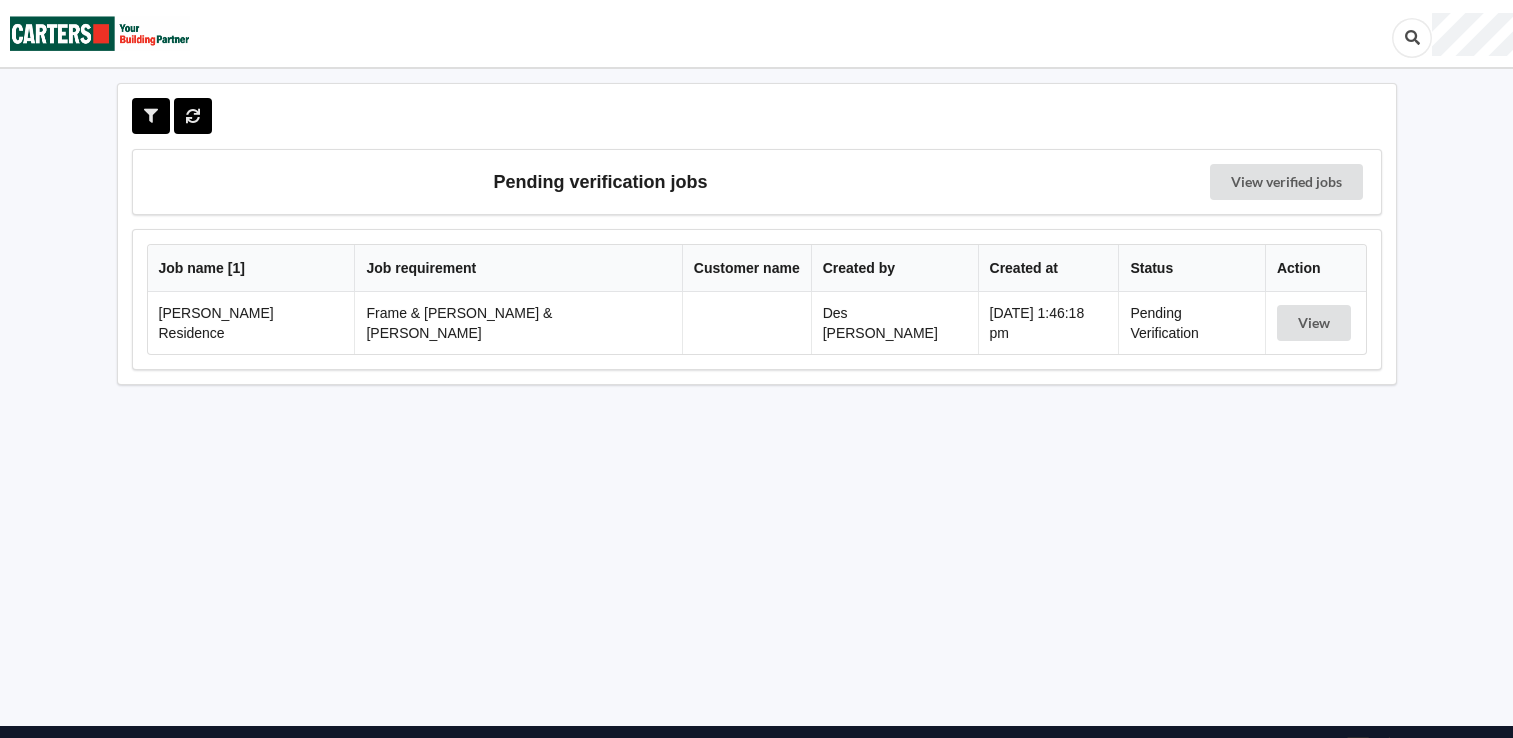 scroll, scrollTop: 0, scrollLeft: 0, axis: both 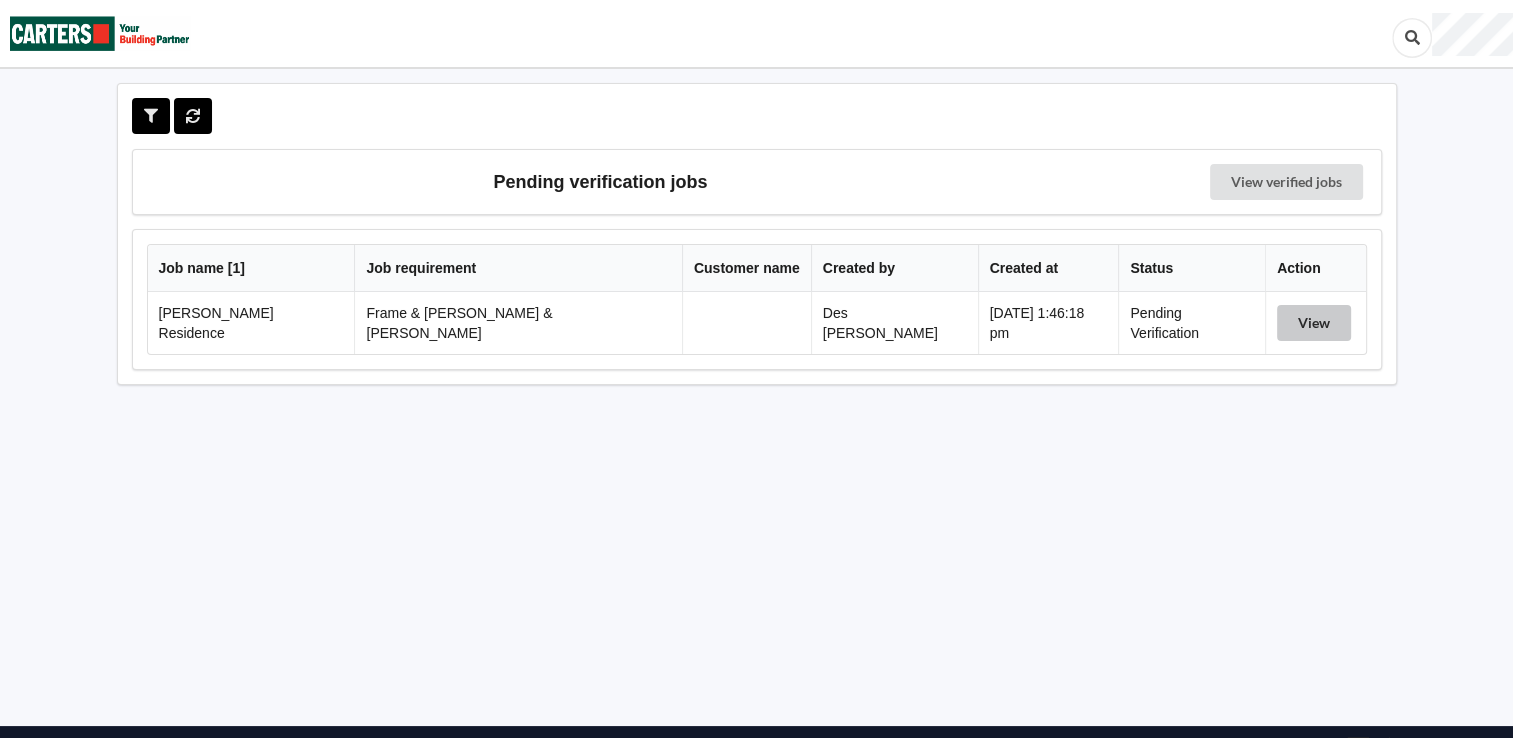 click on "View" at bounding box center (1314, 323) 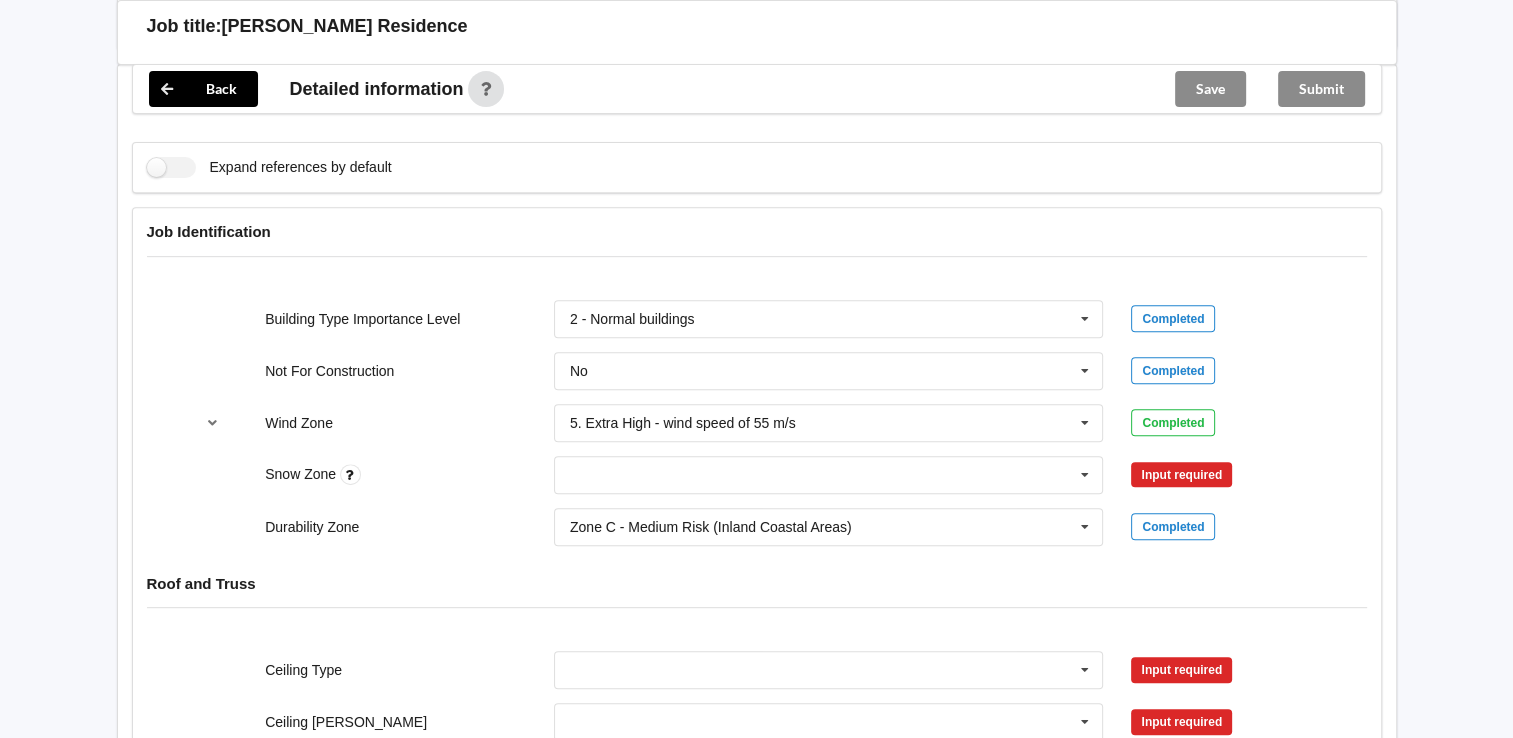 scroll, scrollTop: 774, scrollLeft: 0, axis: vertical 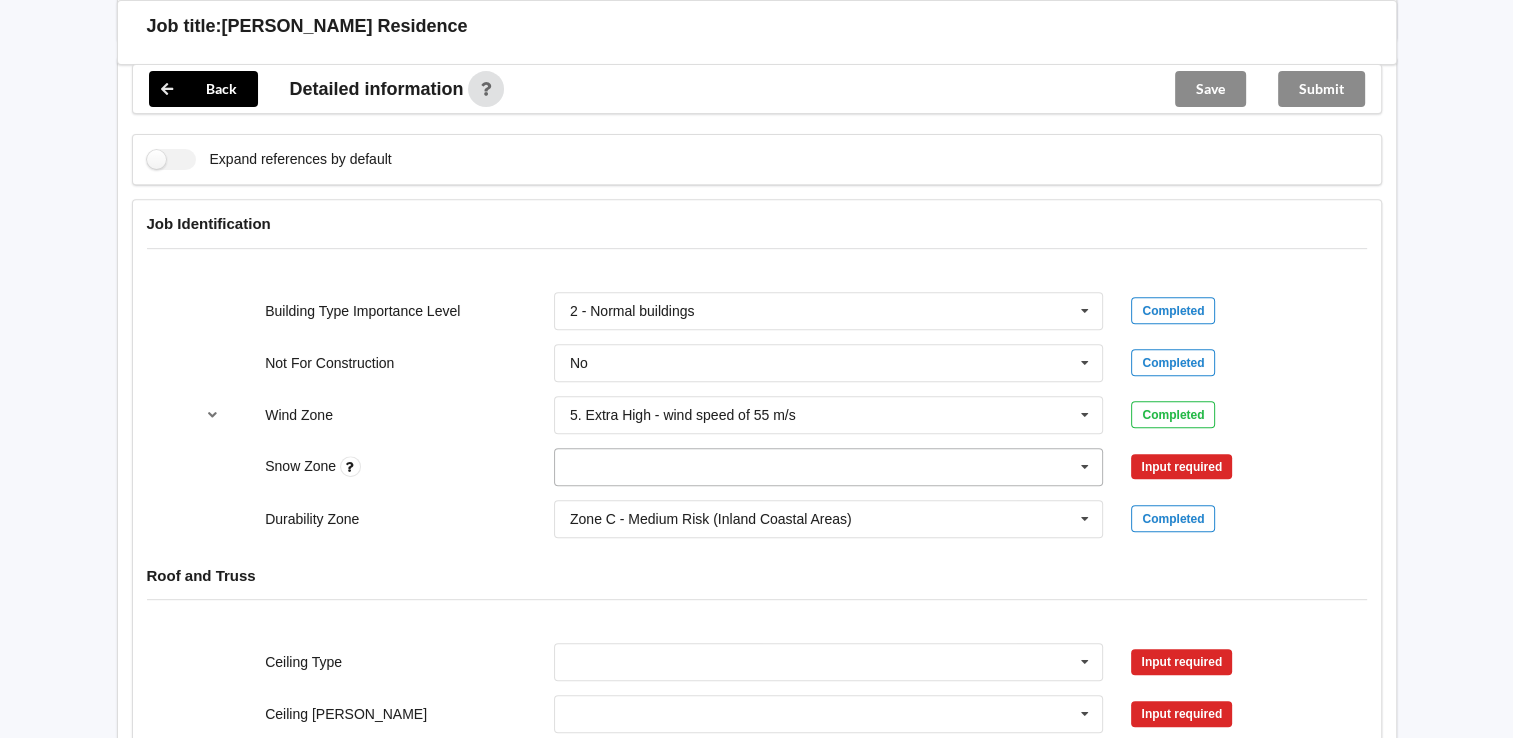 click at bounding box center [1085, 467] 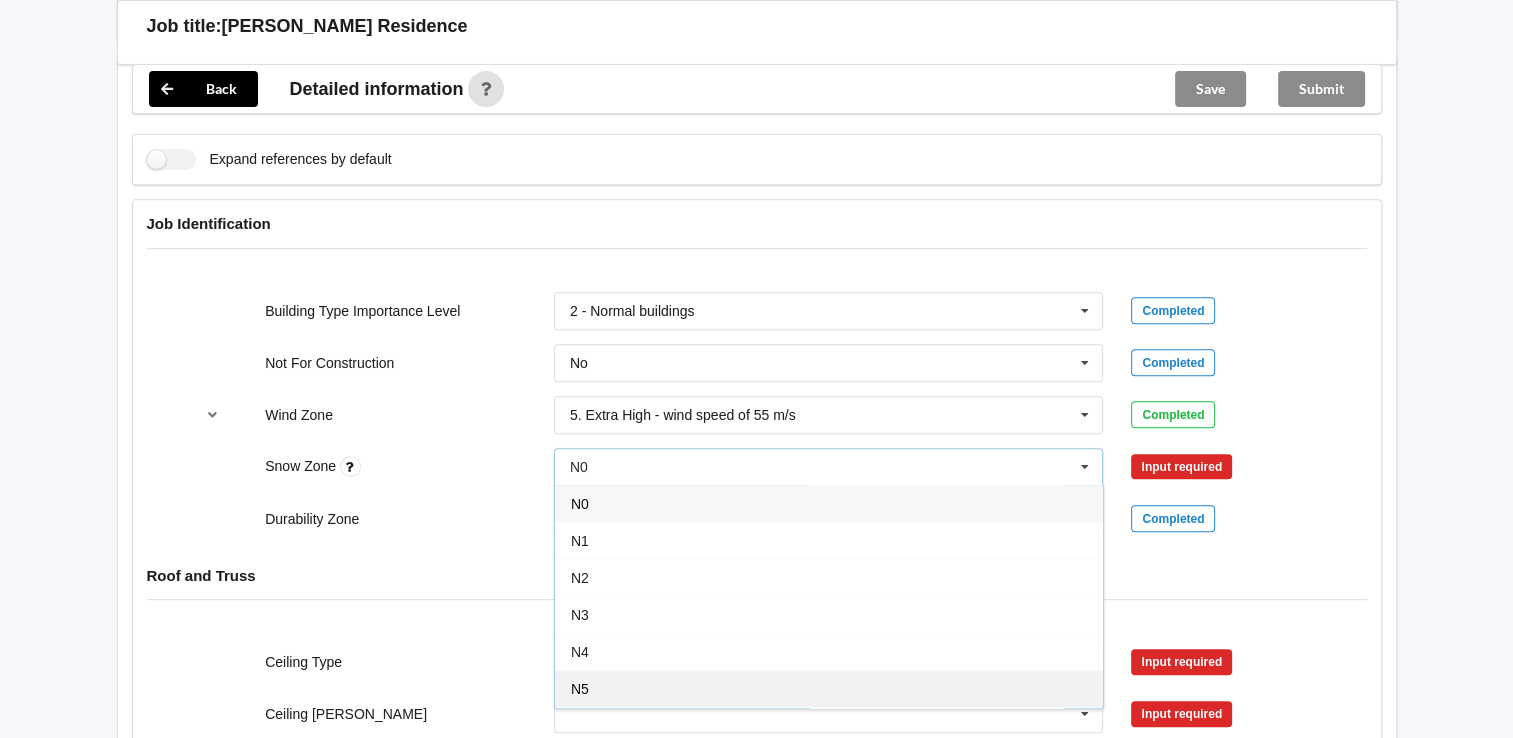 click on "N5" at bounding box center (829, 688) 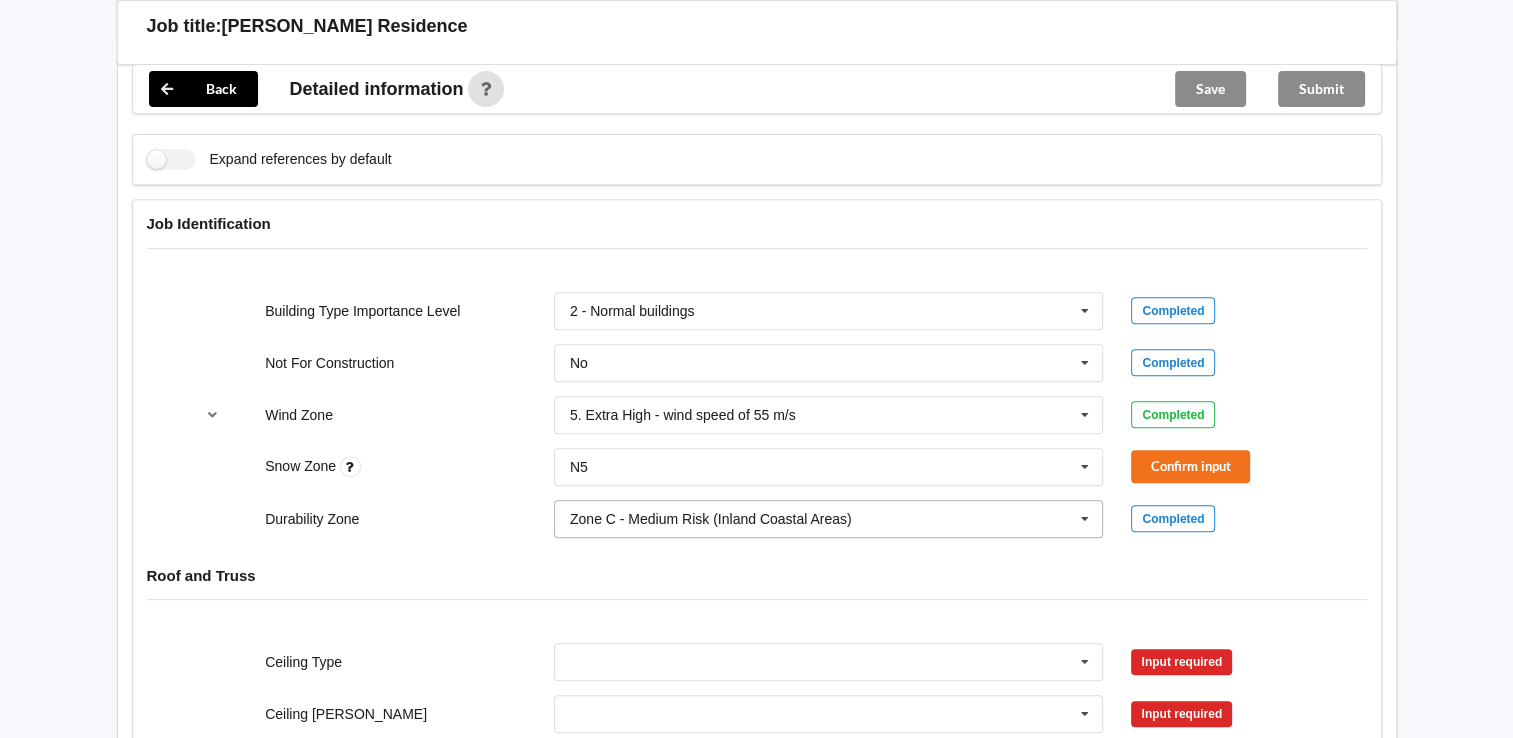 click at bounding box center [1085, 519] 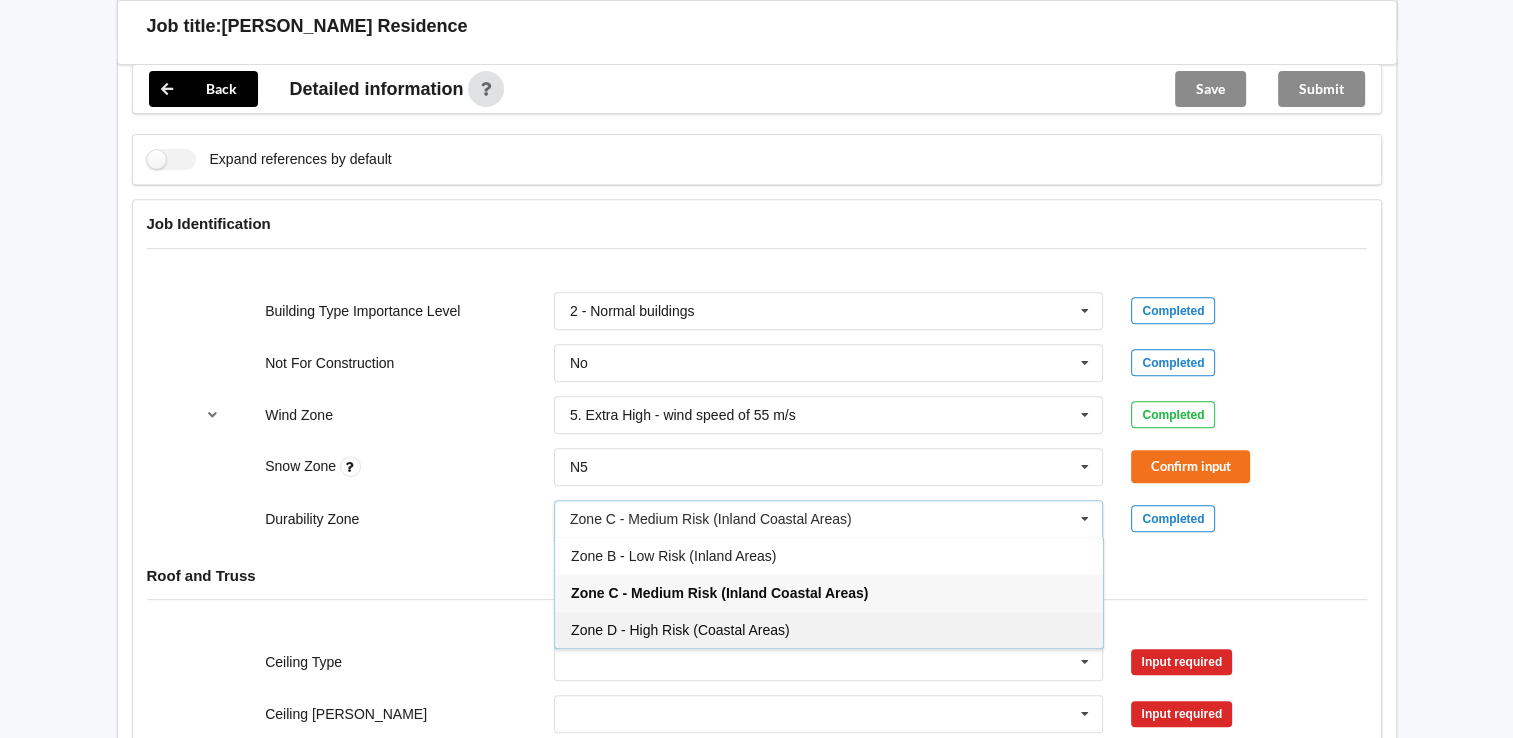 click on "Zone D - High Risk (Coastal Areas)" at bounding box center [829, 629] 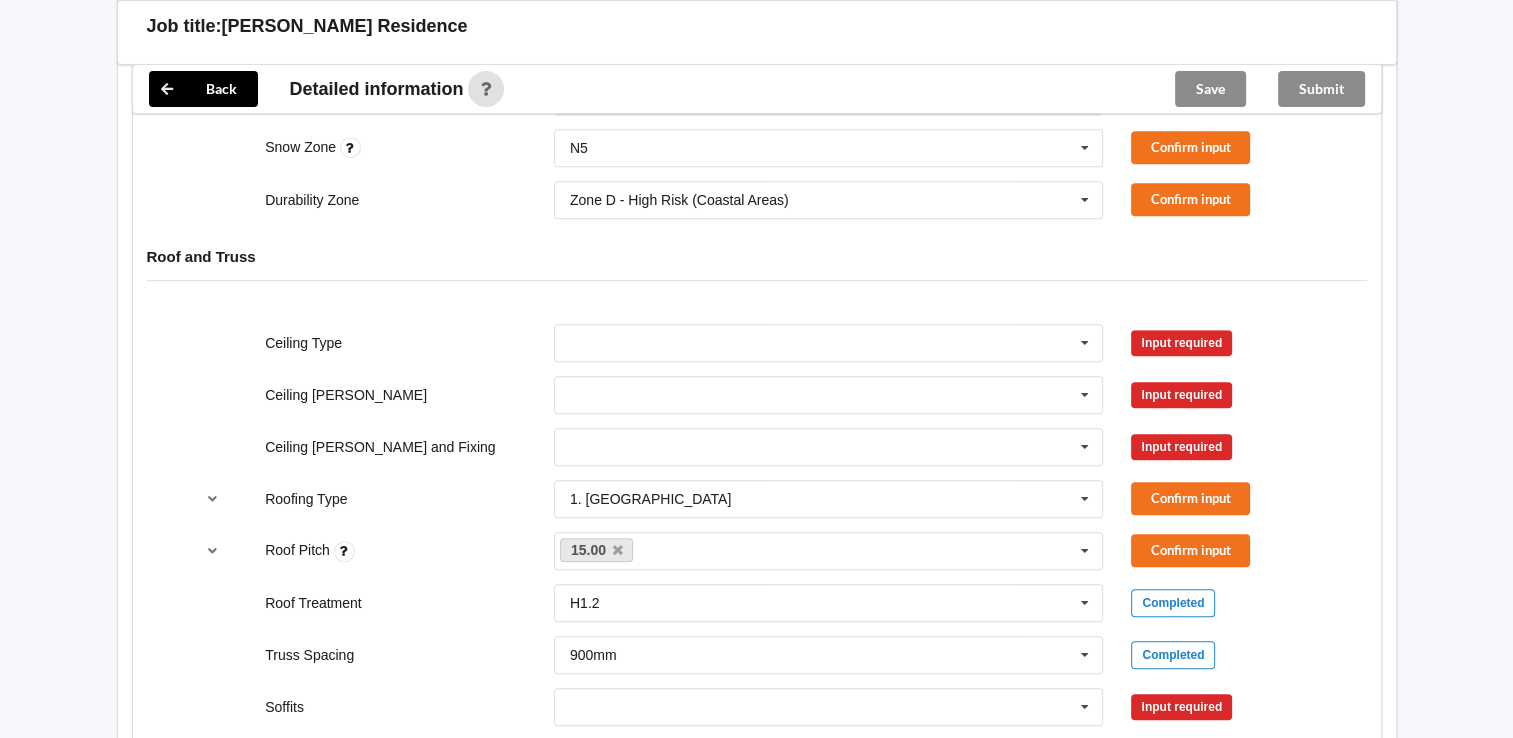 scroll, scrollTop: 1121, scrollLeft: 0, axis: vertical 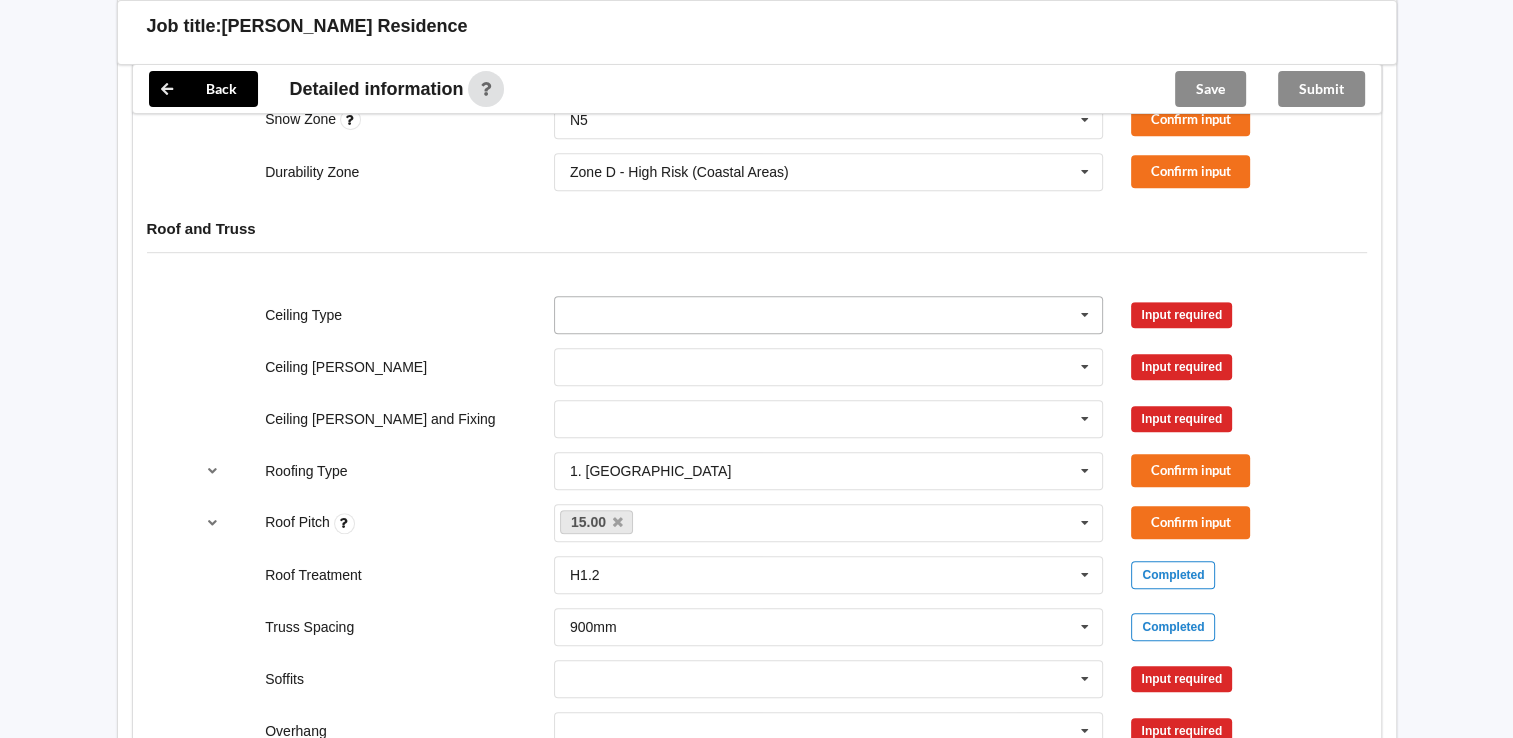 click at bounding box center (1085, 315) 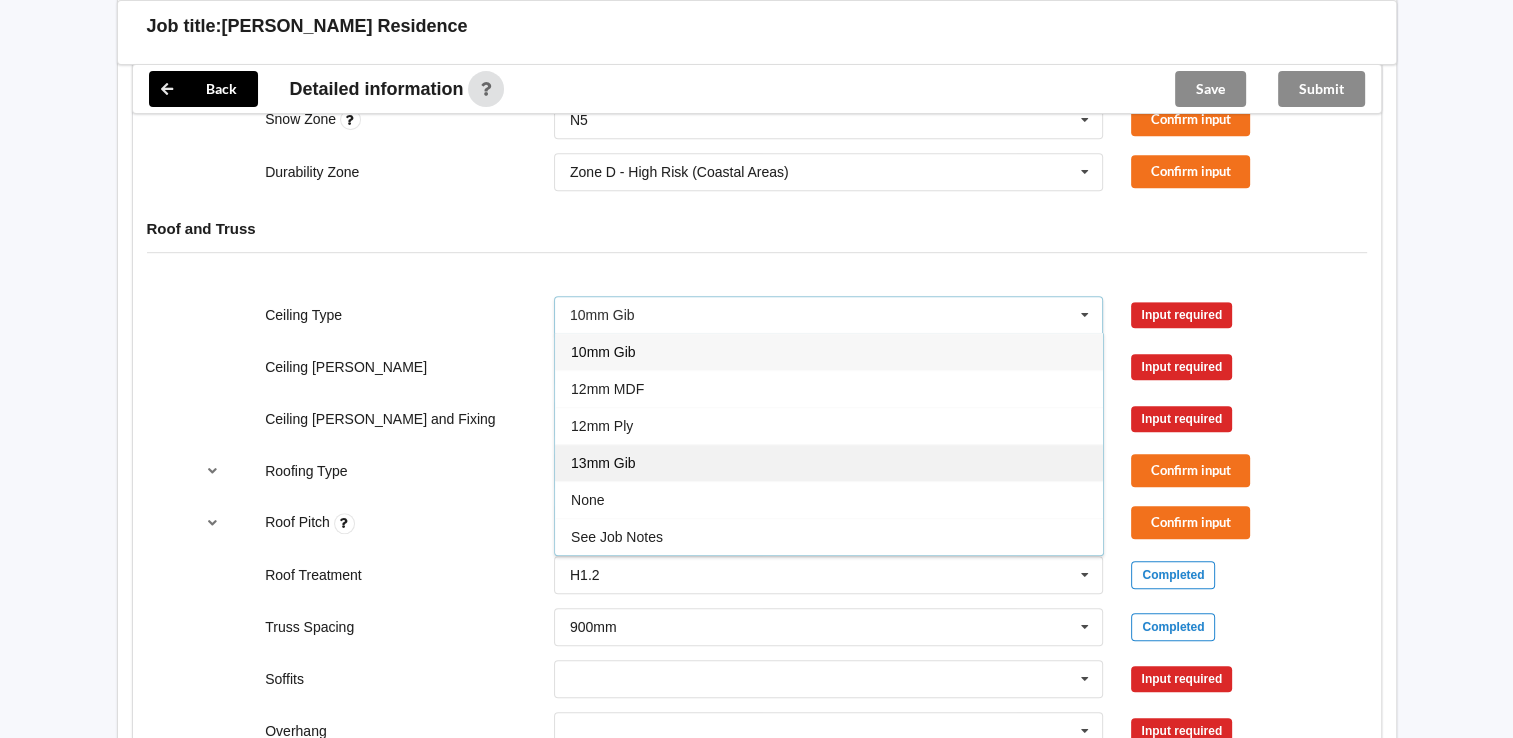 click on "13mm Gib" at bounding box center [829, 462] 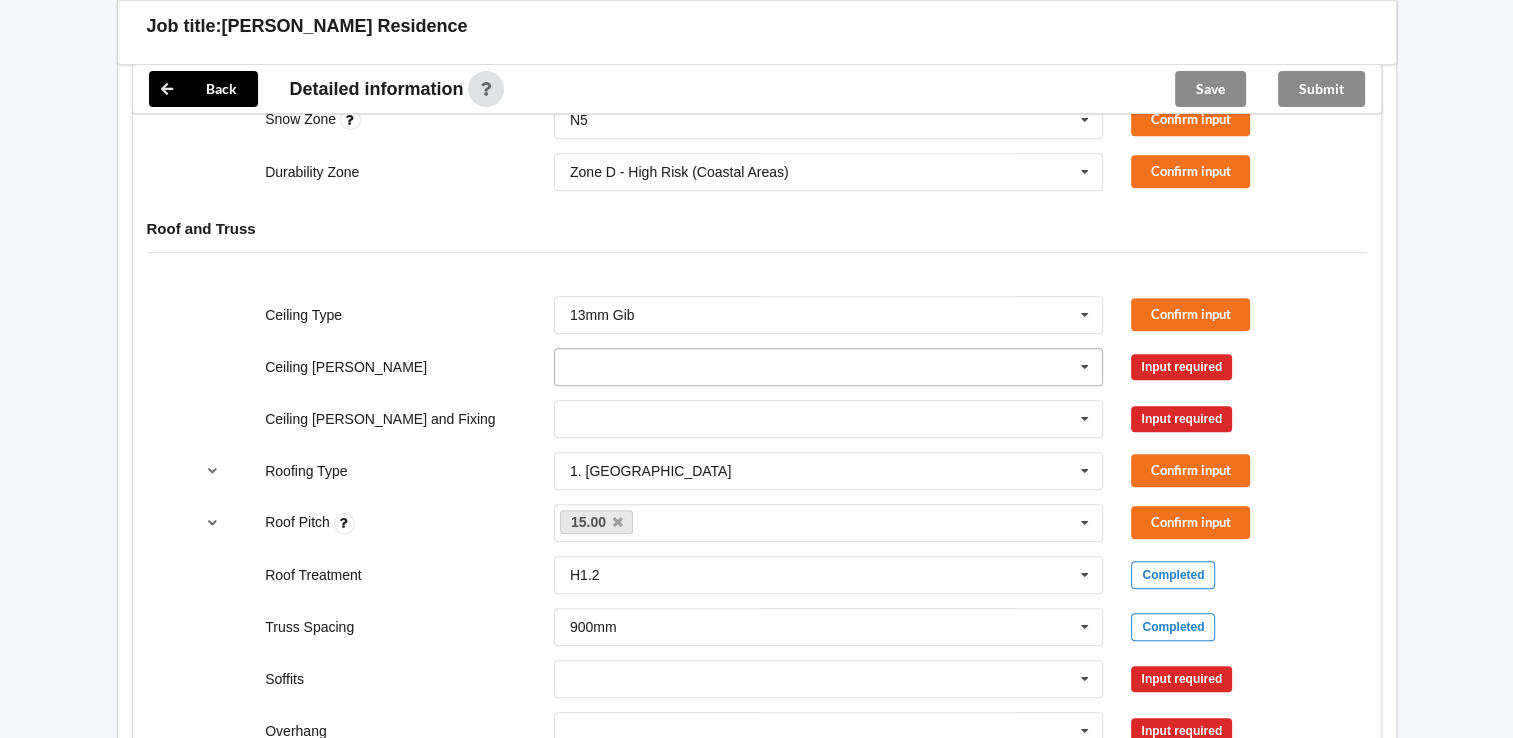 click at bounding box center (1085, 367) 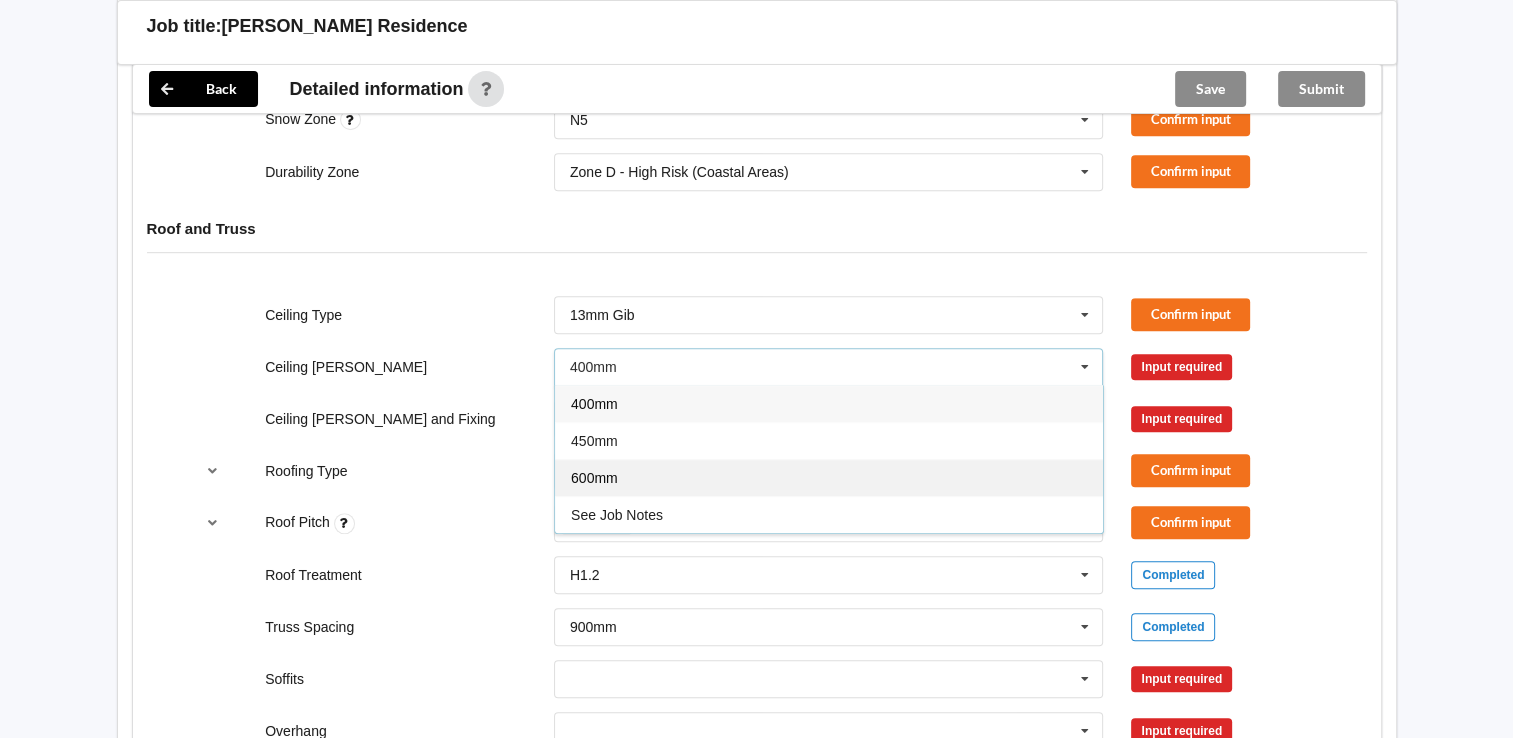 click on "600mm" at bounding box center [829, 477] 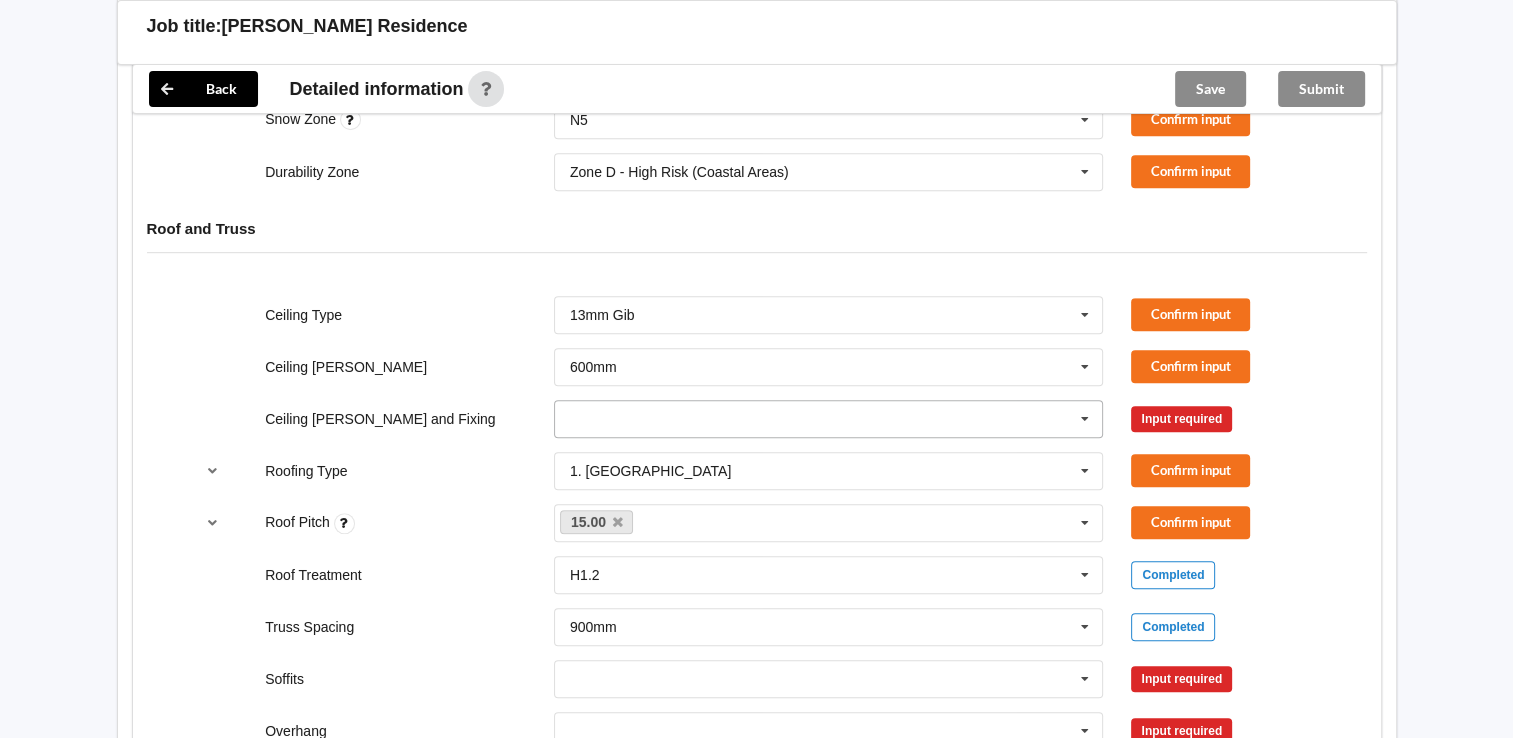 click at bounding box center [1085, 419] 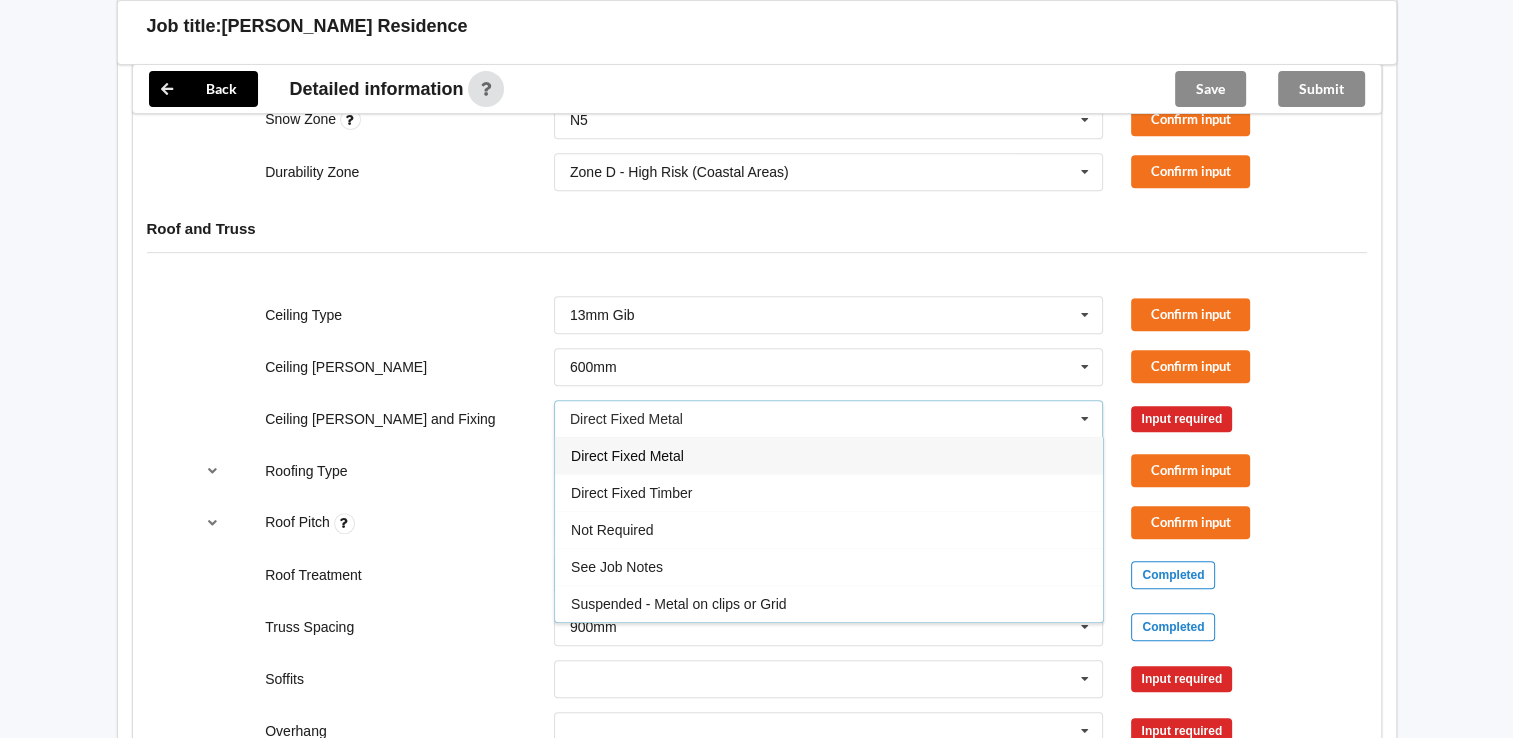 drag, startPoint x: 822, startPoint y: 583, endPoint x: 872, endPoint y: 547, distance: 61.611687 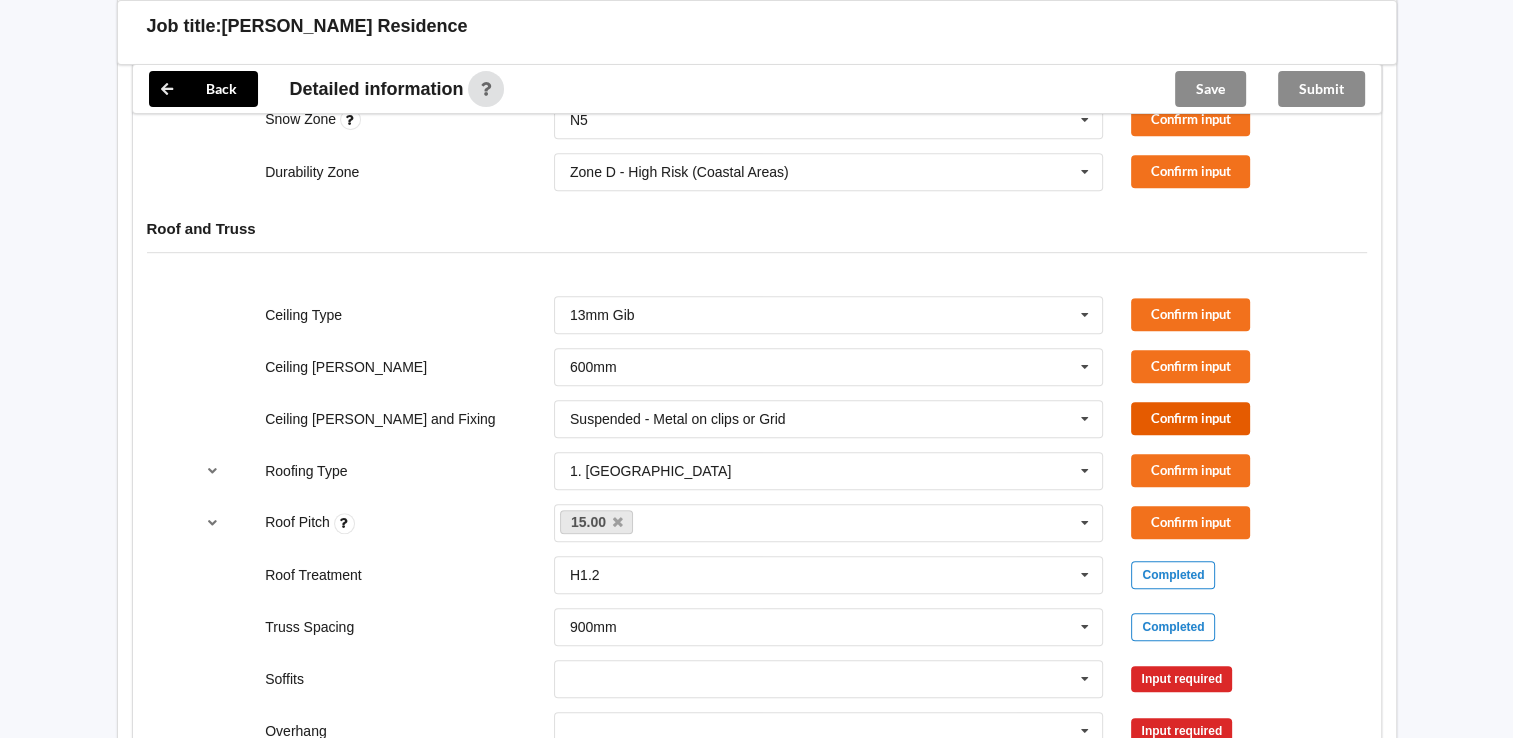 click on "Confirm input" at bounding box center [1190, 418] 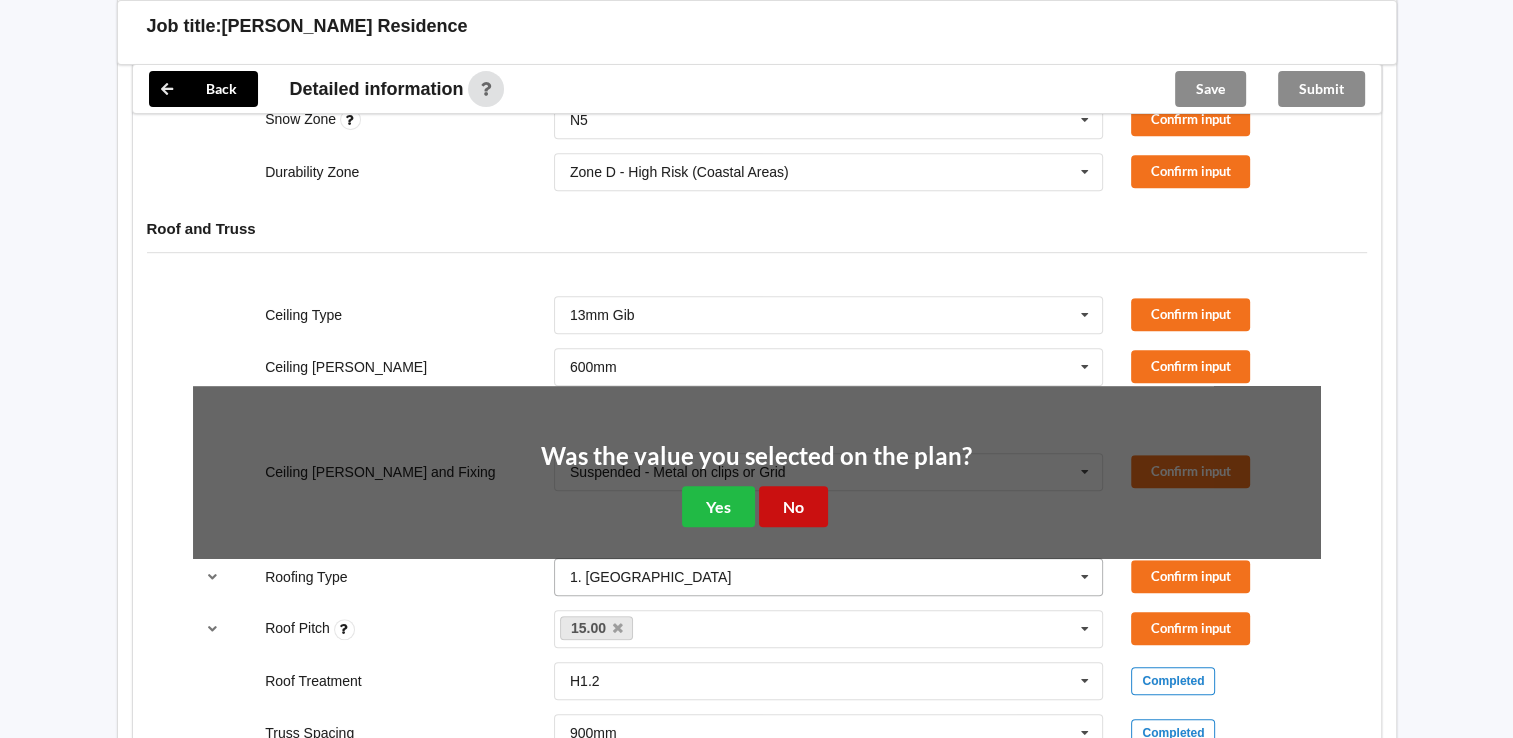click on "No" at bounding box center [793, 506] 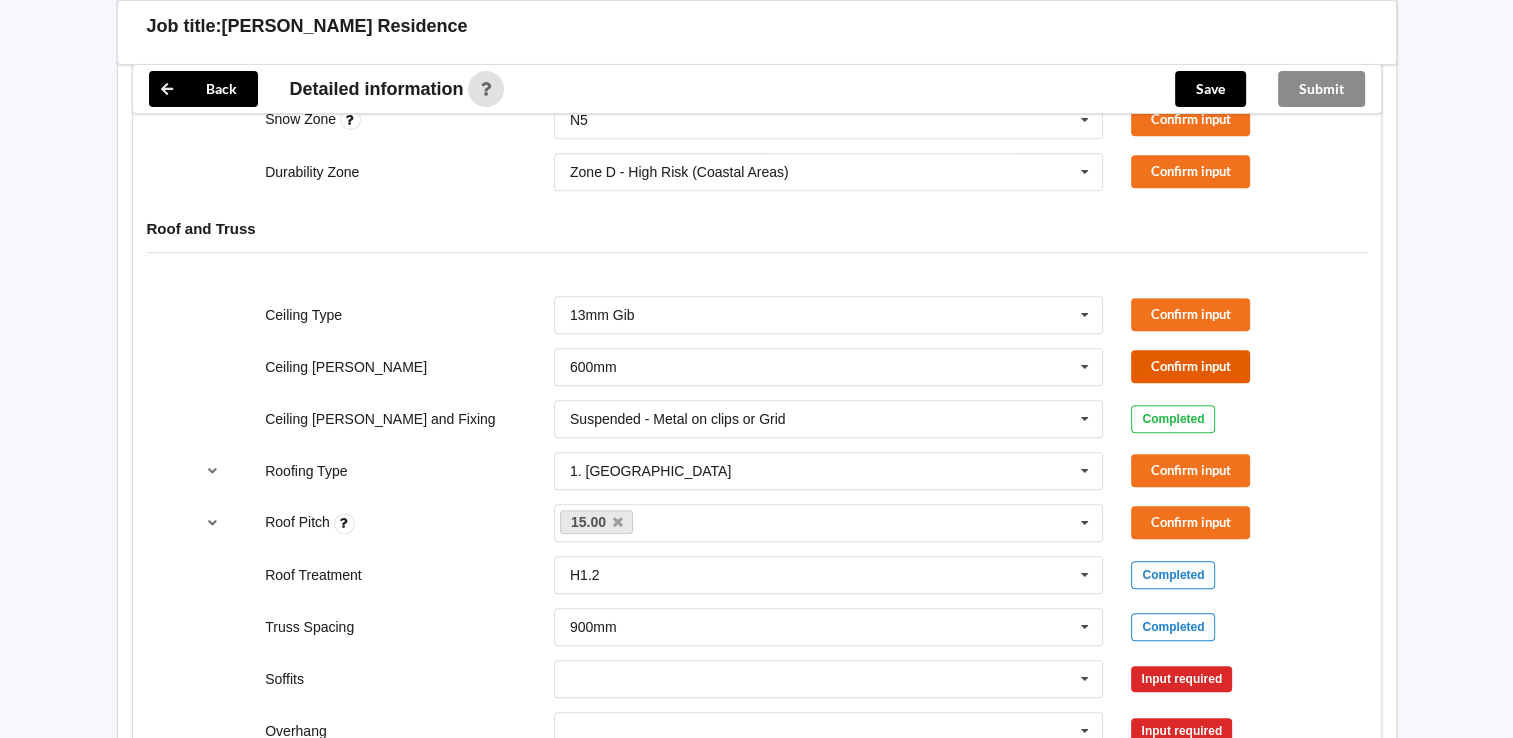 click on "Confirm input" at bounding box center [1190, 366] 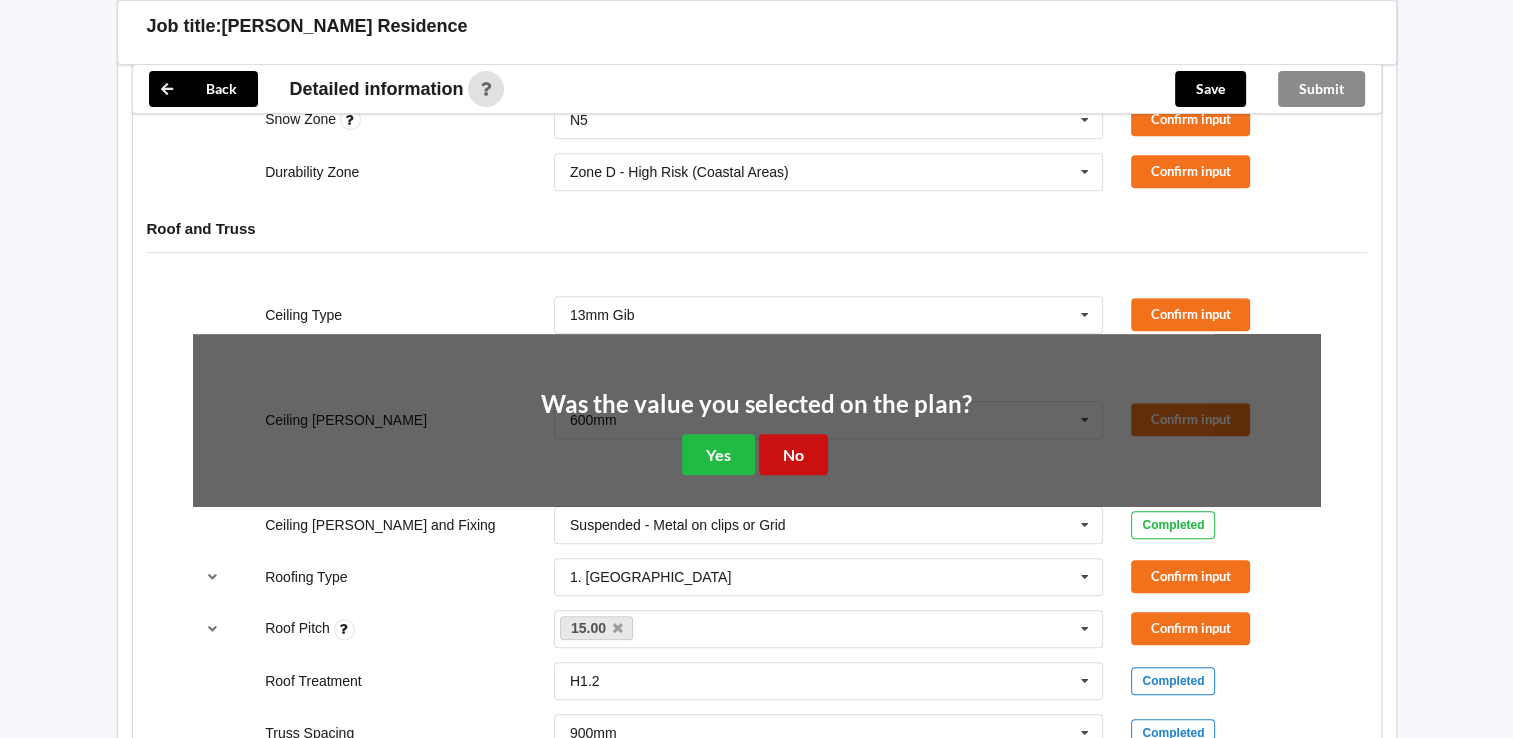 click on "No" at bounding box center [793, 454] 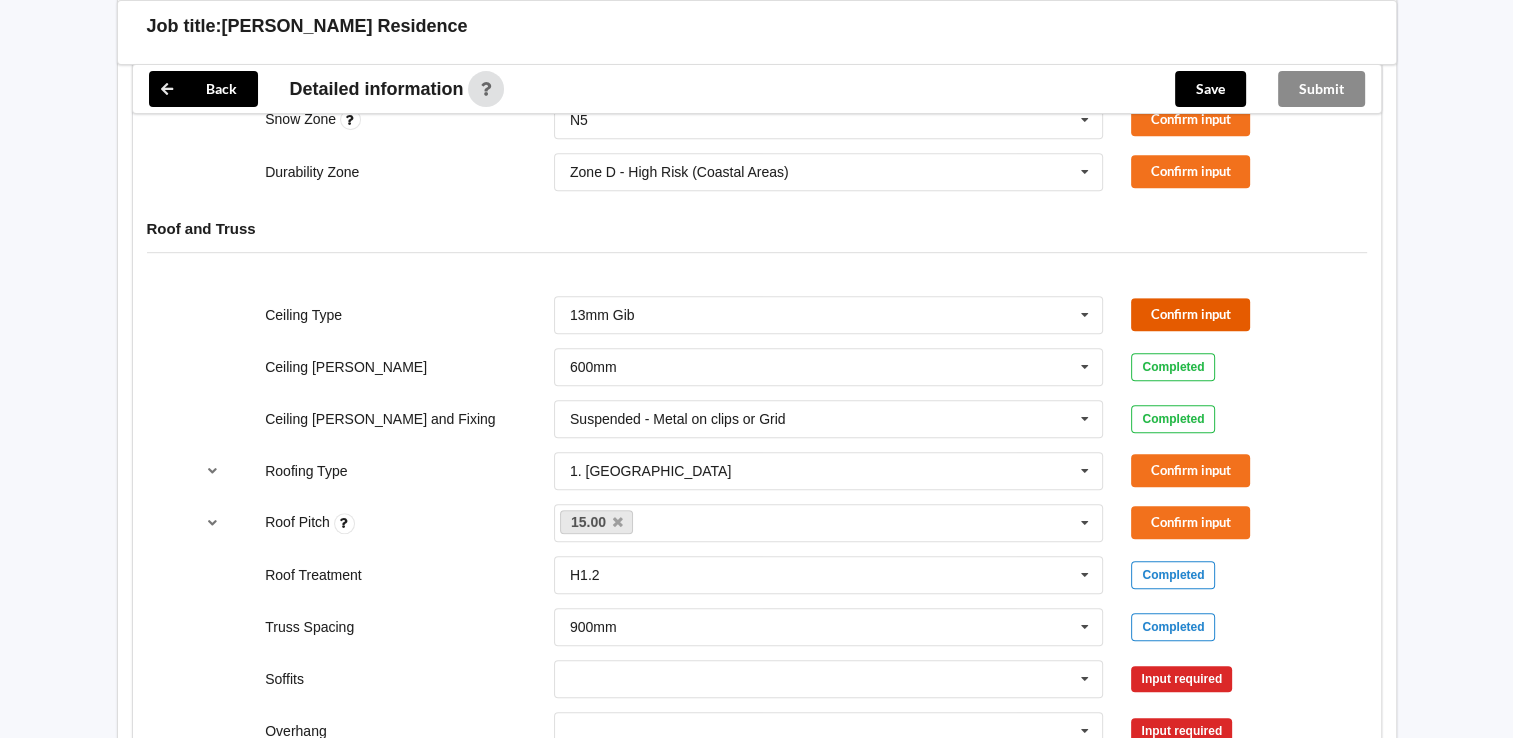 click on "Confirm input" at bounding box center [1190, 314] 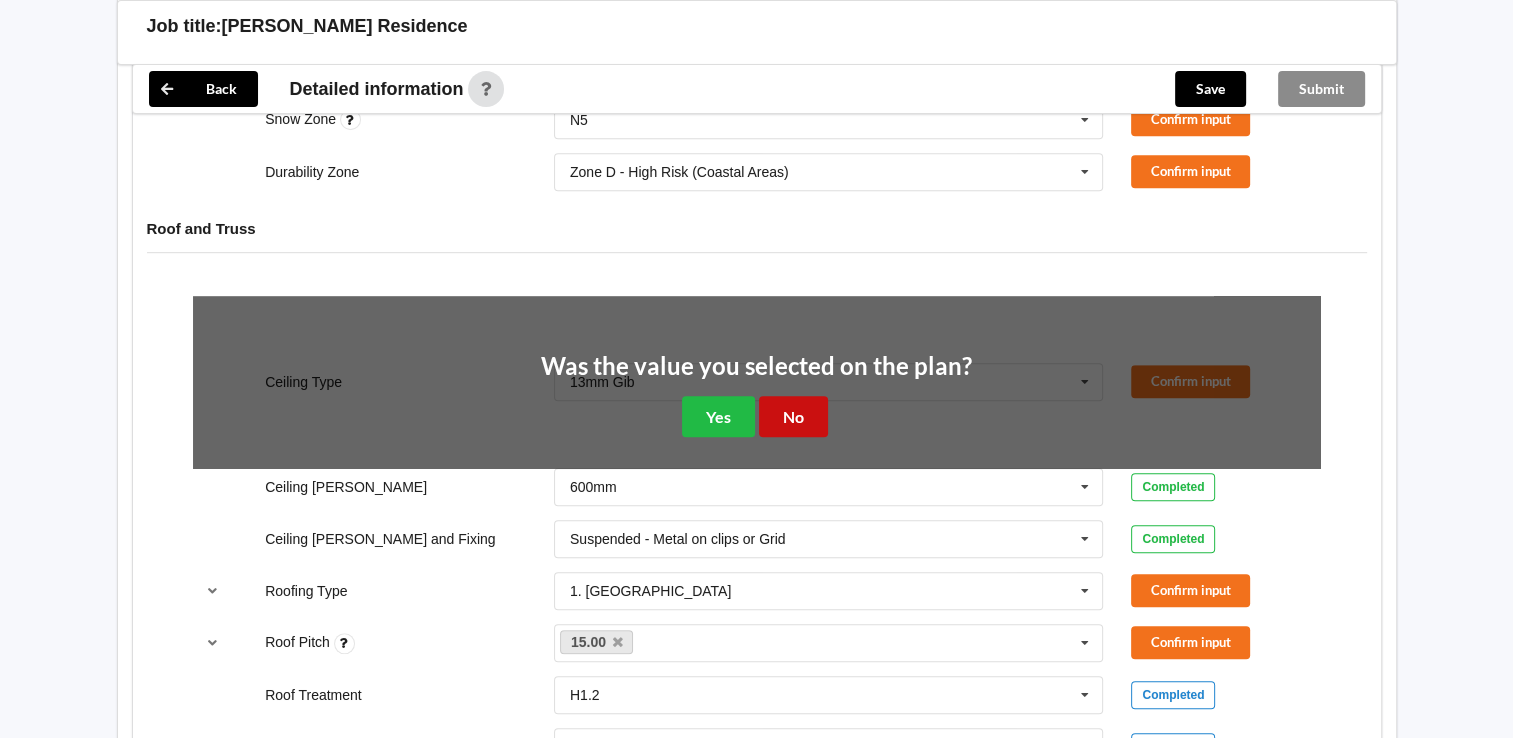 click on "No" at bounding box center [793, 416] 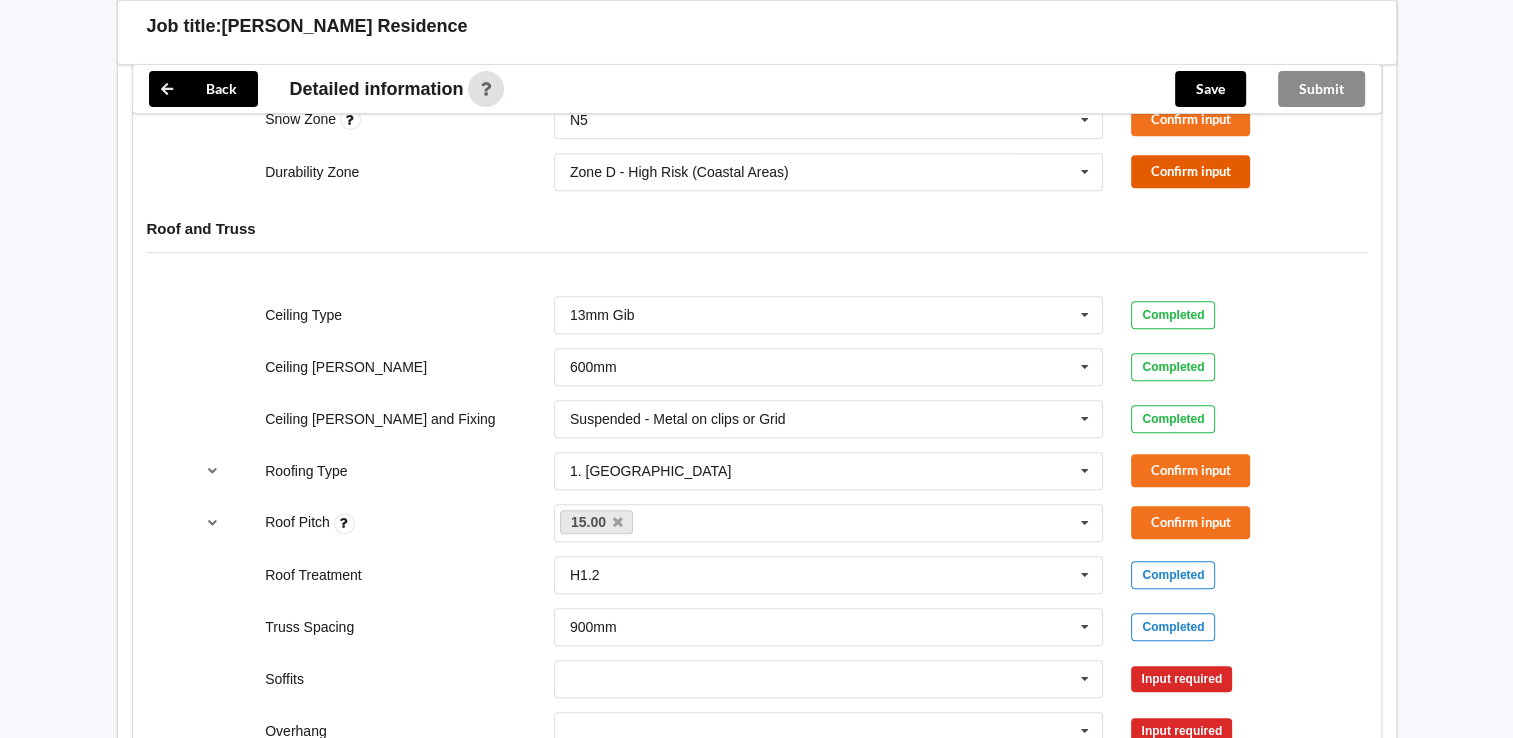 click on "Confirm input" at bounding box center [1190, 171] 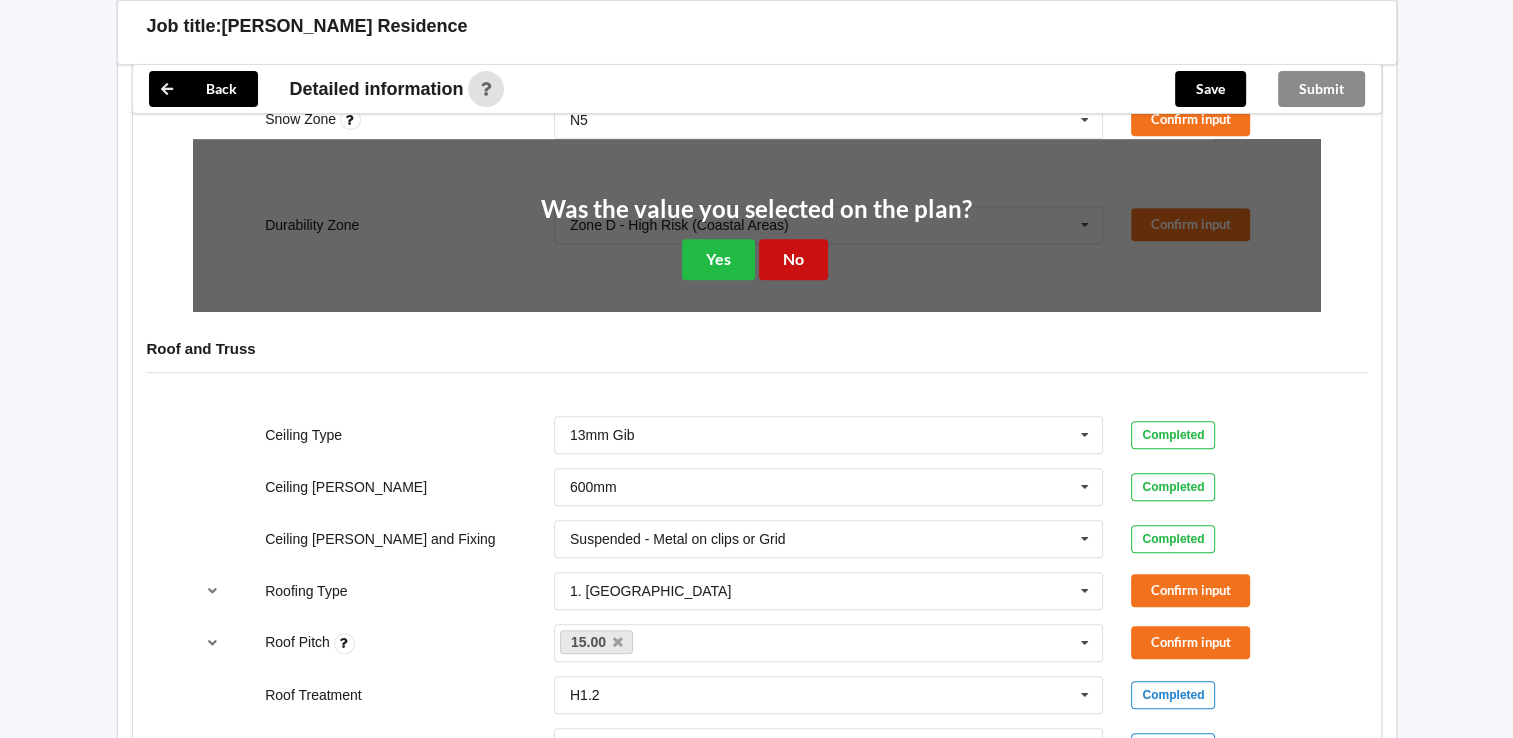 click on "No" at bounding box center (793, 259) 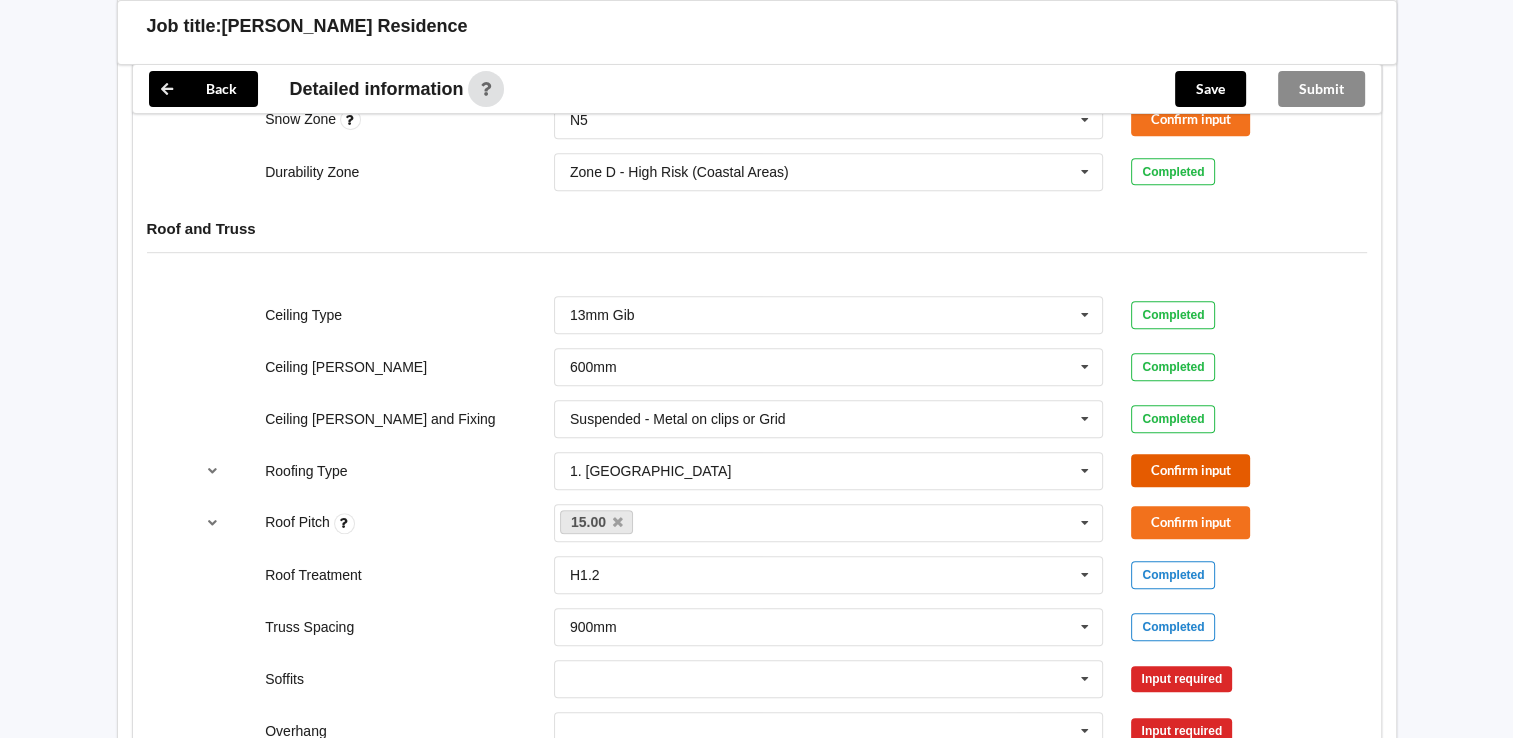click on "Confirm input" at bounding box center [1190, 470] 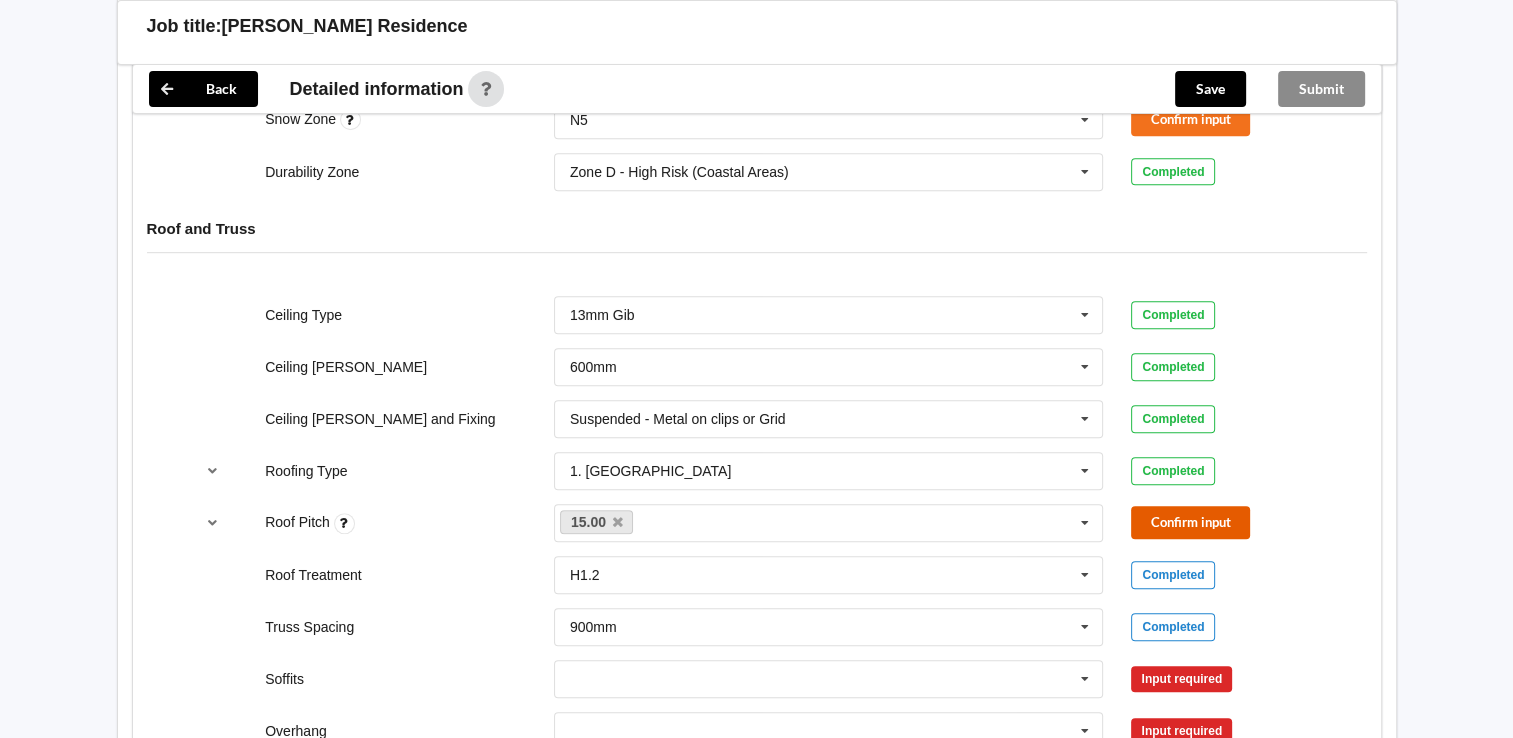 click on "Confirm input" at bounding box center [1190, 522] 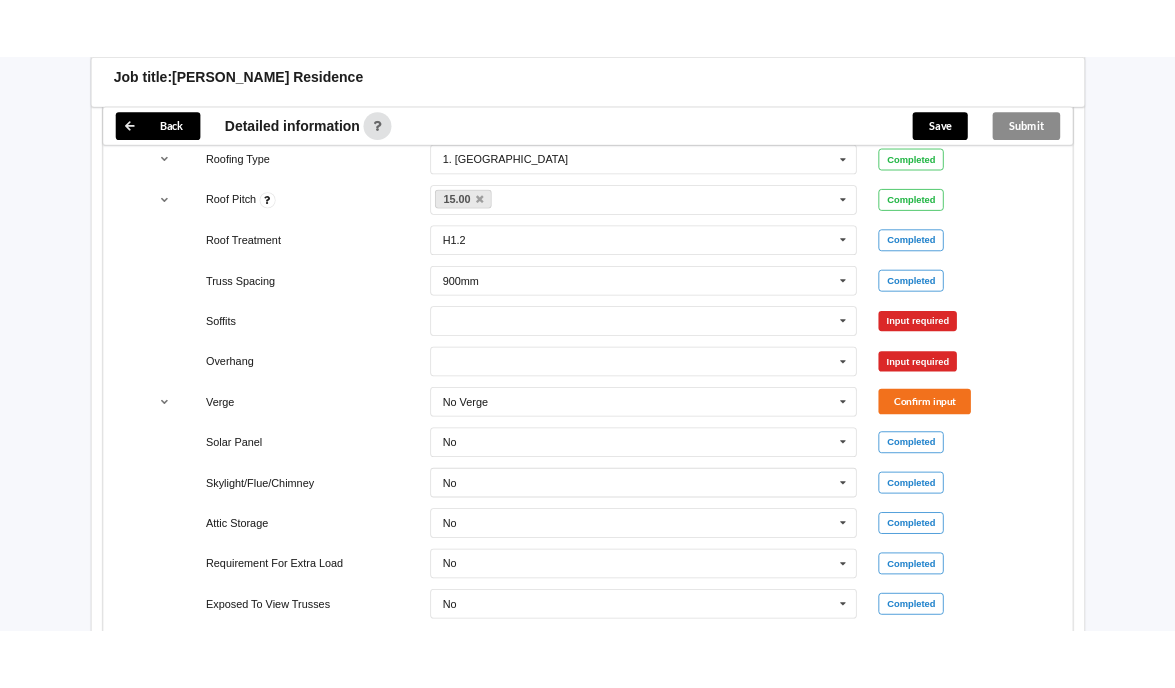 scroll, scrollTop: 1500, scrollLeft: 0, axis: vertical 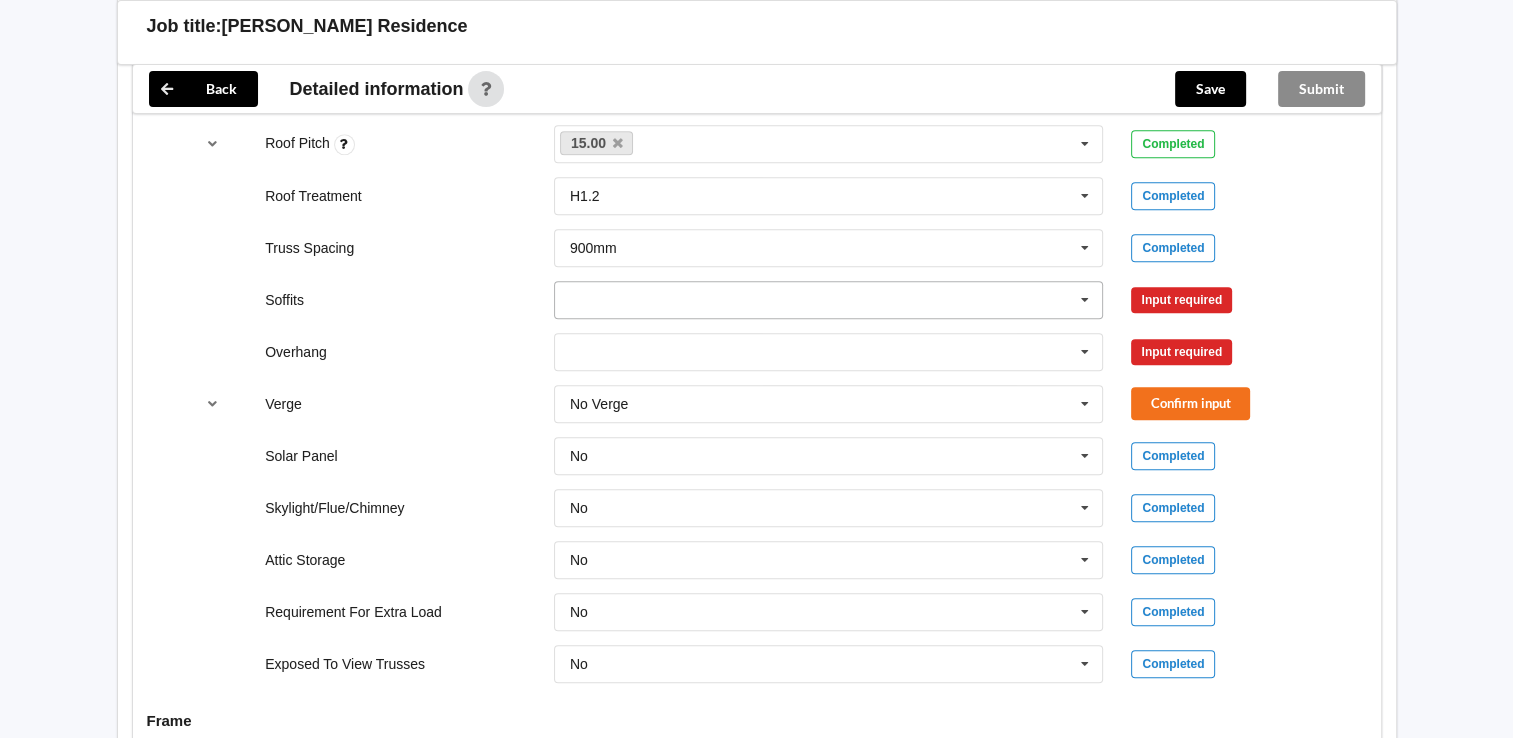 click at bounding box center [1085, 300] 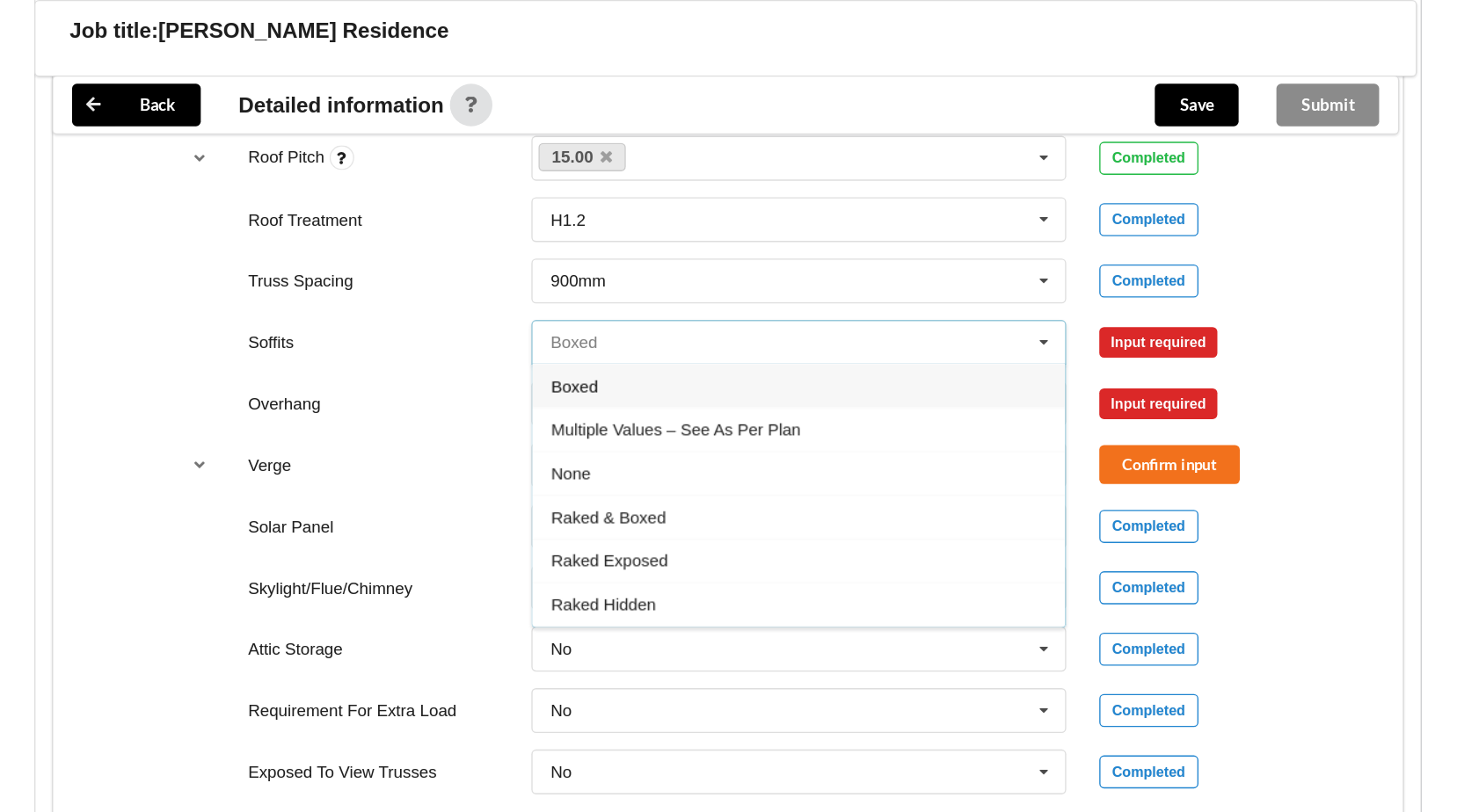 scroll, scrollTop: 1319, scrollLeft: 0, axis: vertical 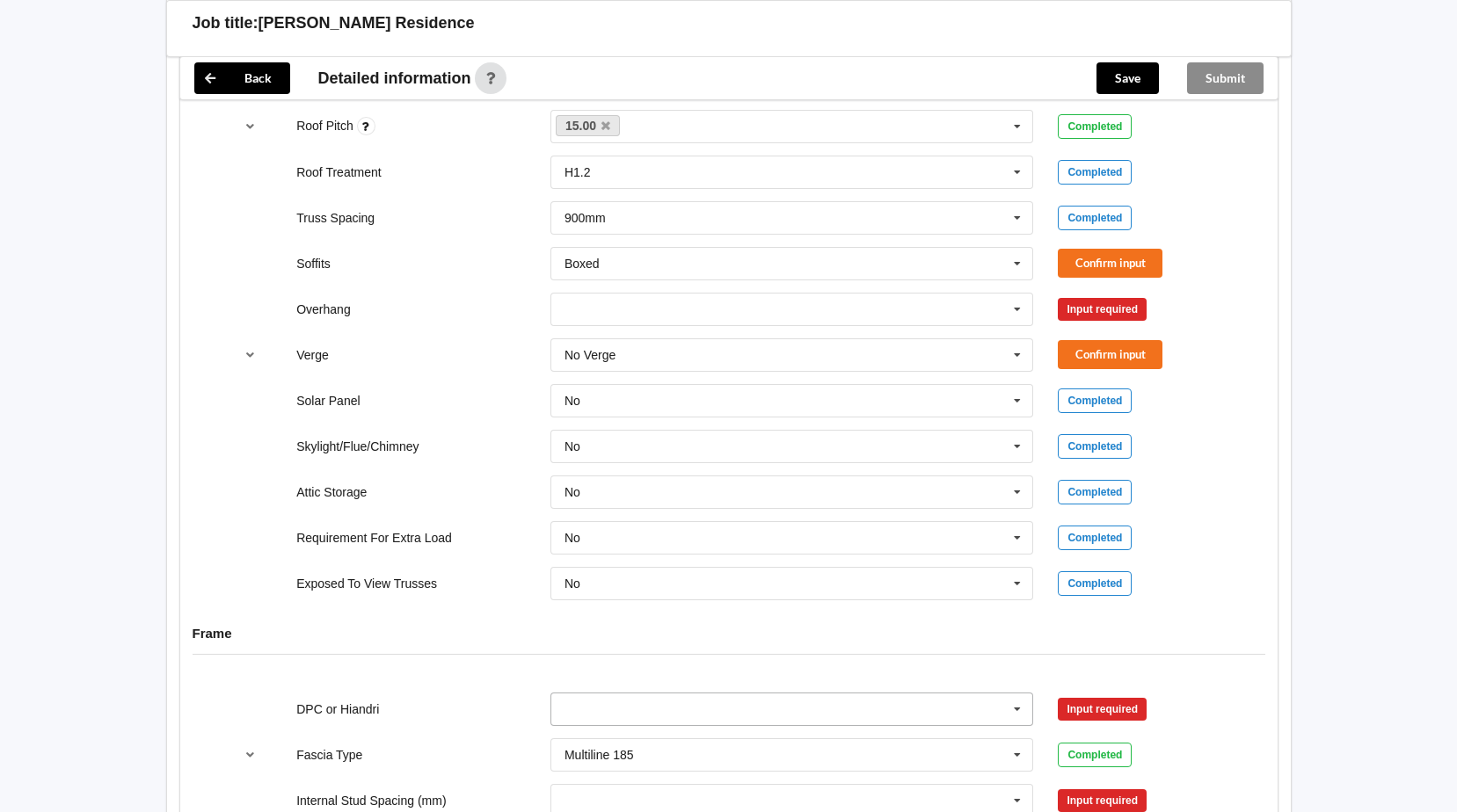 click at bounding box center [1017, 709] 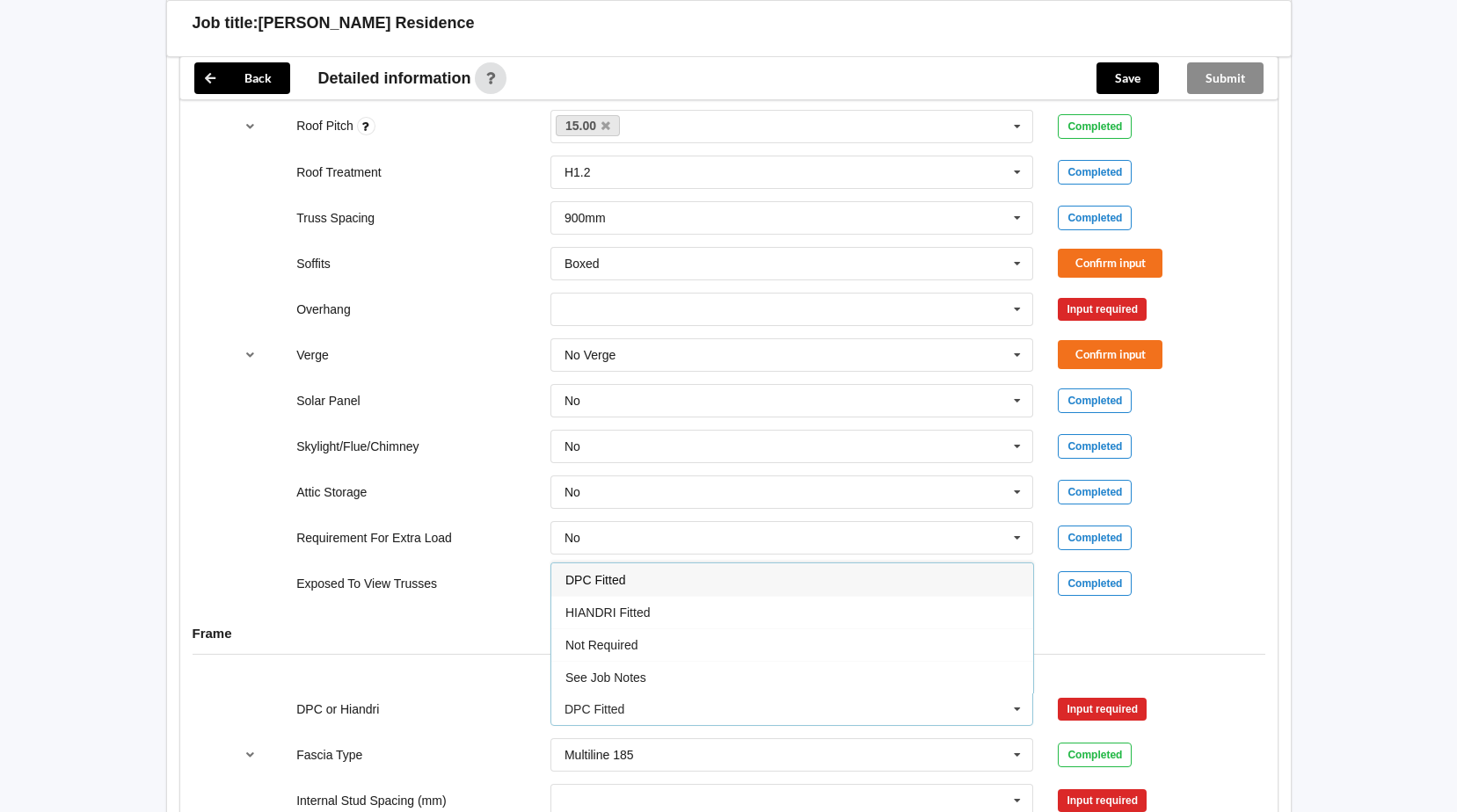 click on "DPC Fitted" at bounding box center [792, 579] 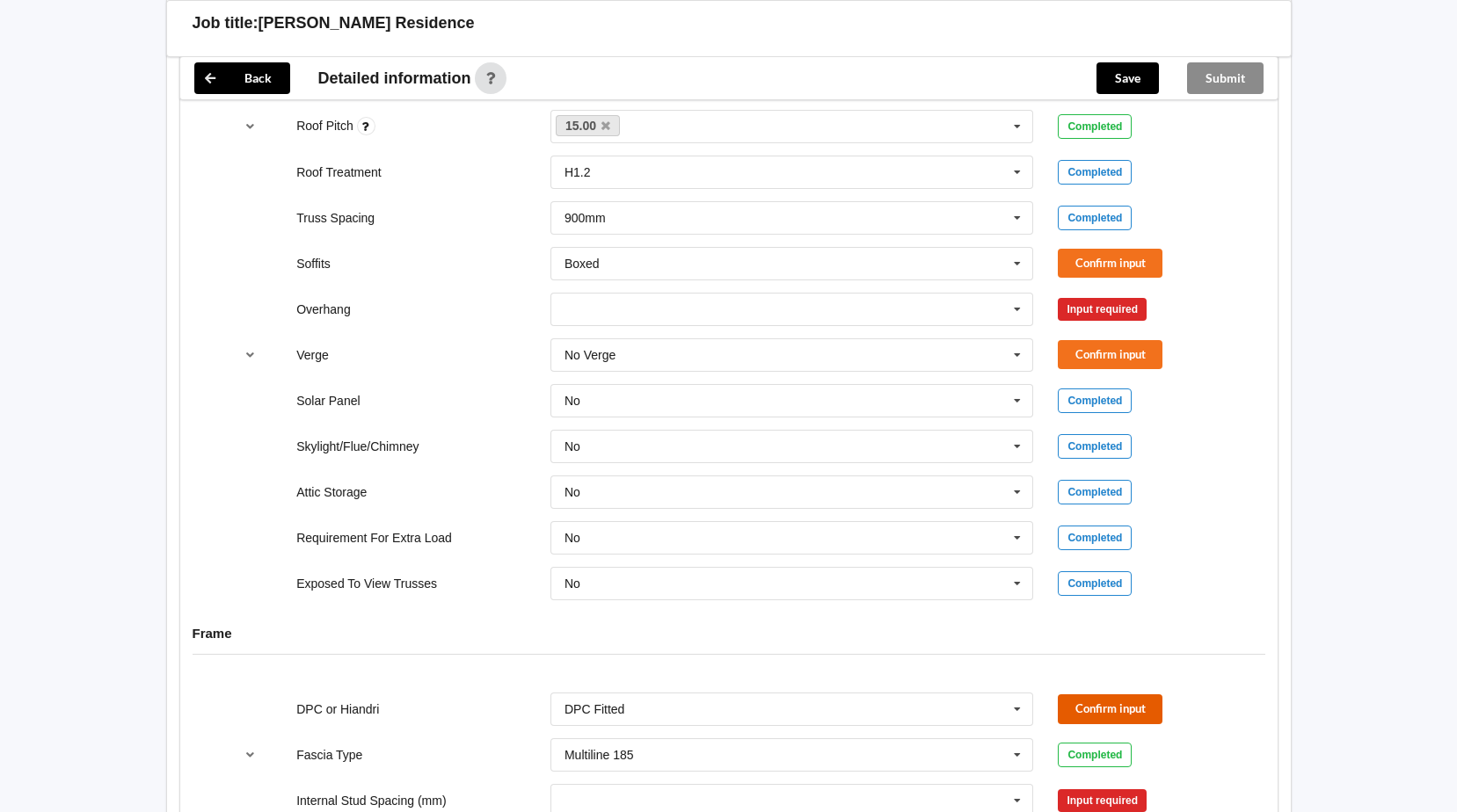 click on "Confirm input" at bounding box center (1110, 708) 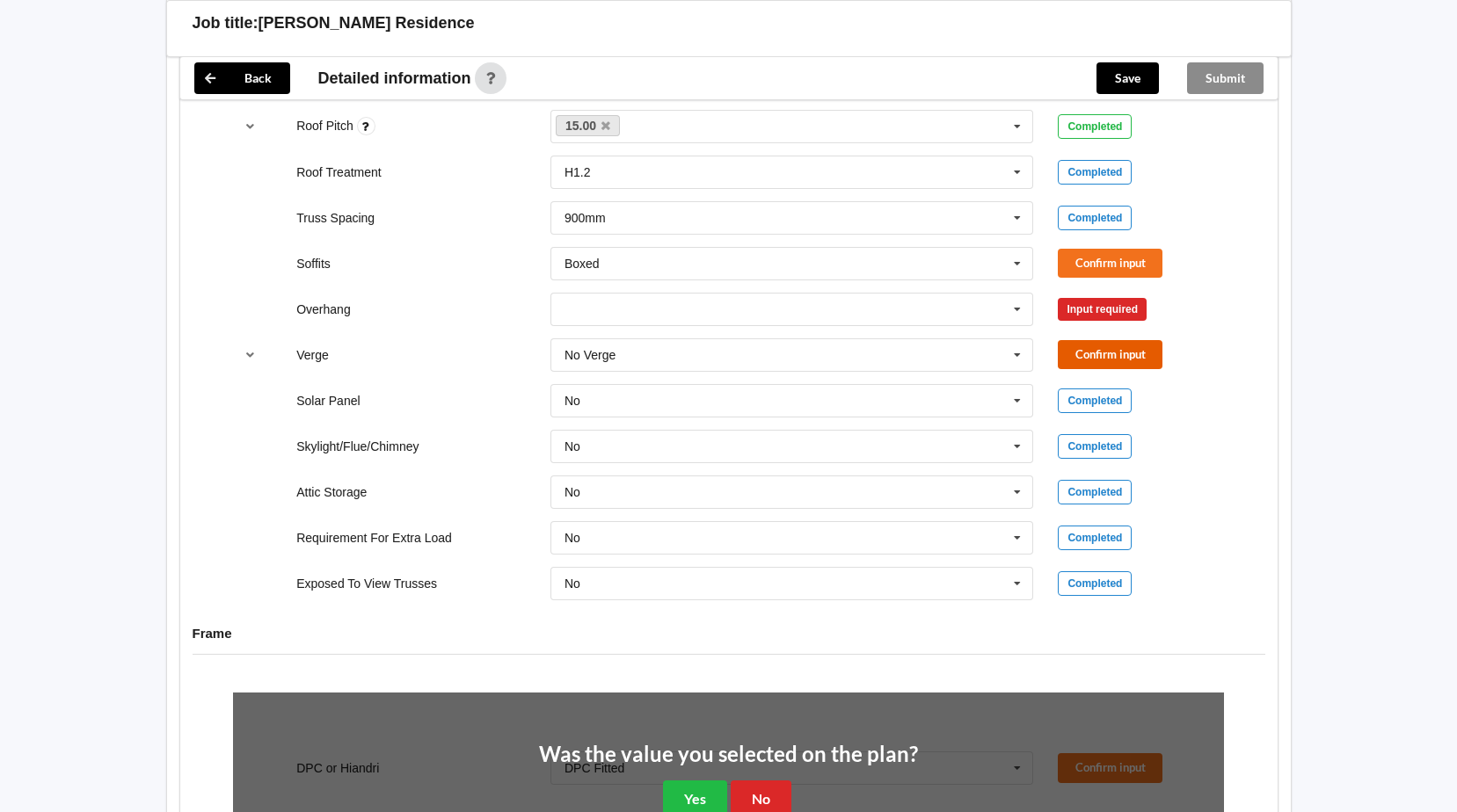 click on "Confirm input" at bounding box center (1110, 354) 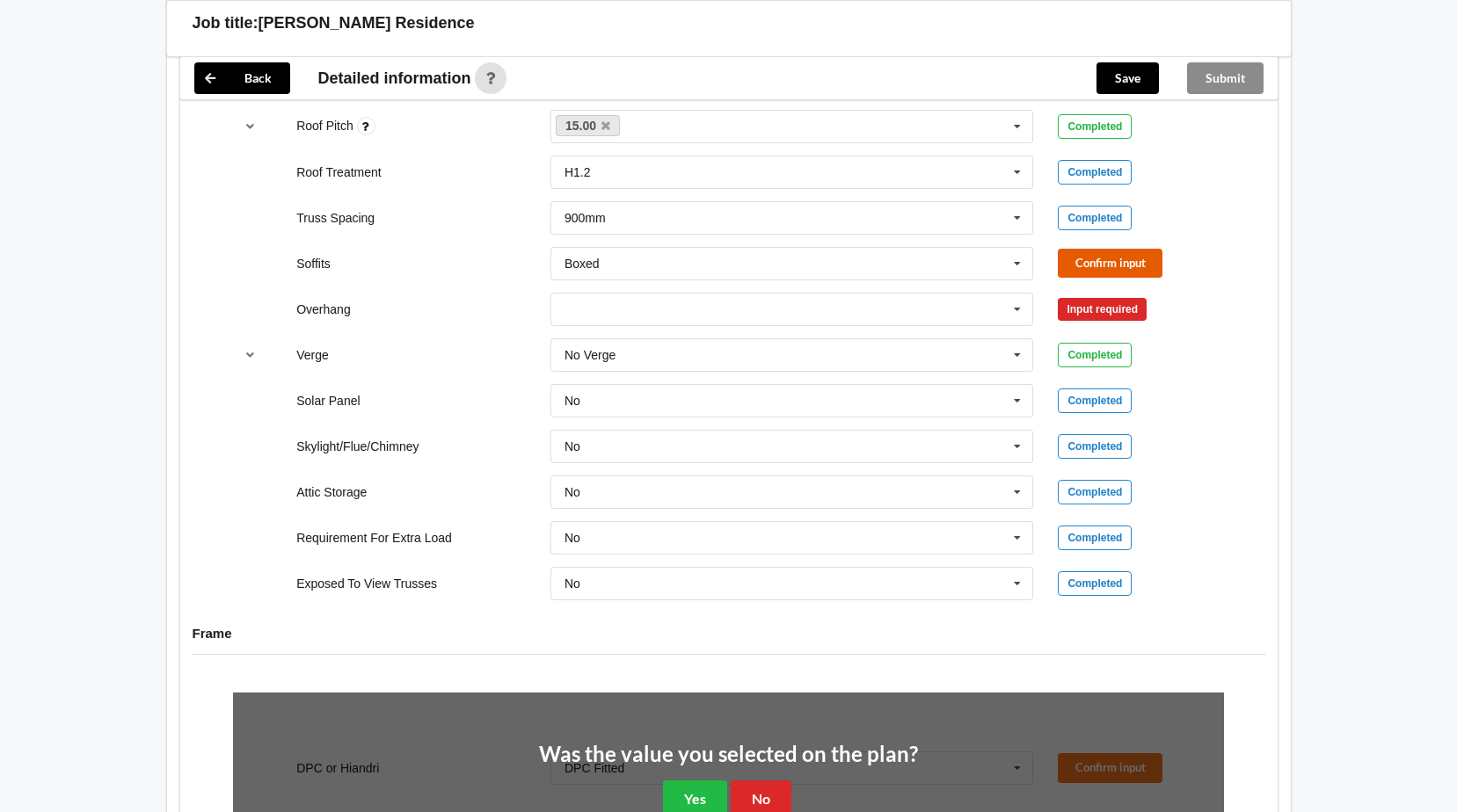 click on "Confirm input" at bounding box center (1110, 263) 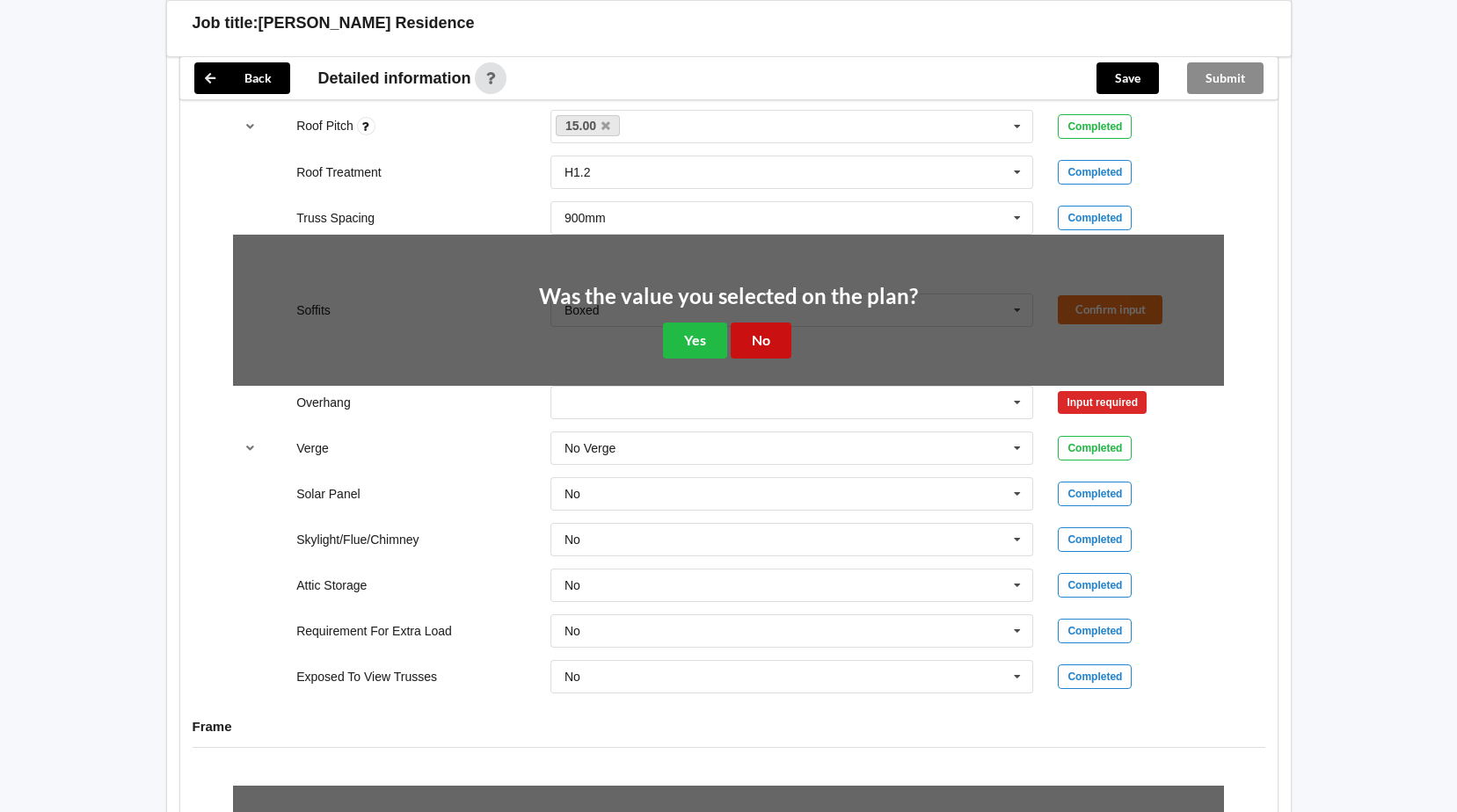click on "No" at bounding box center (761, 340) 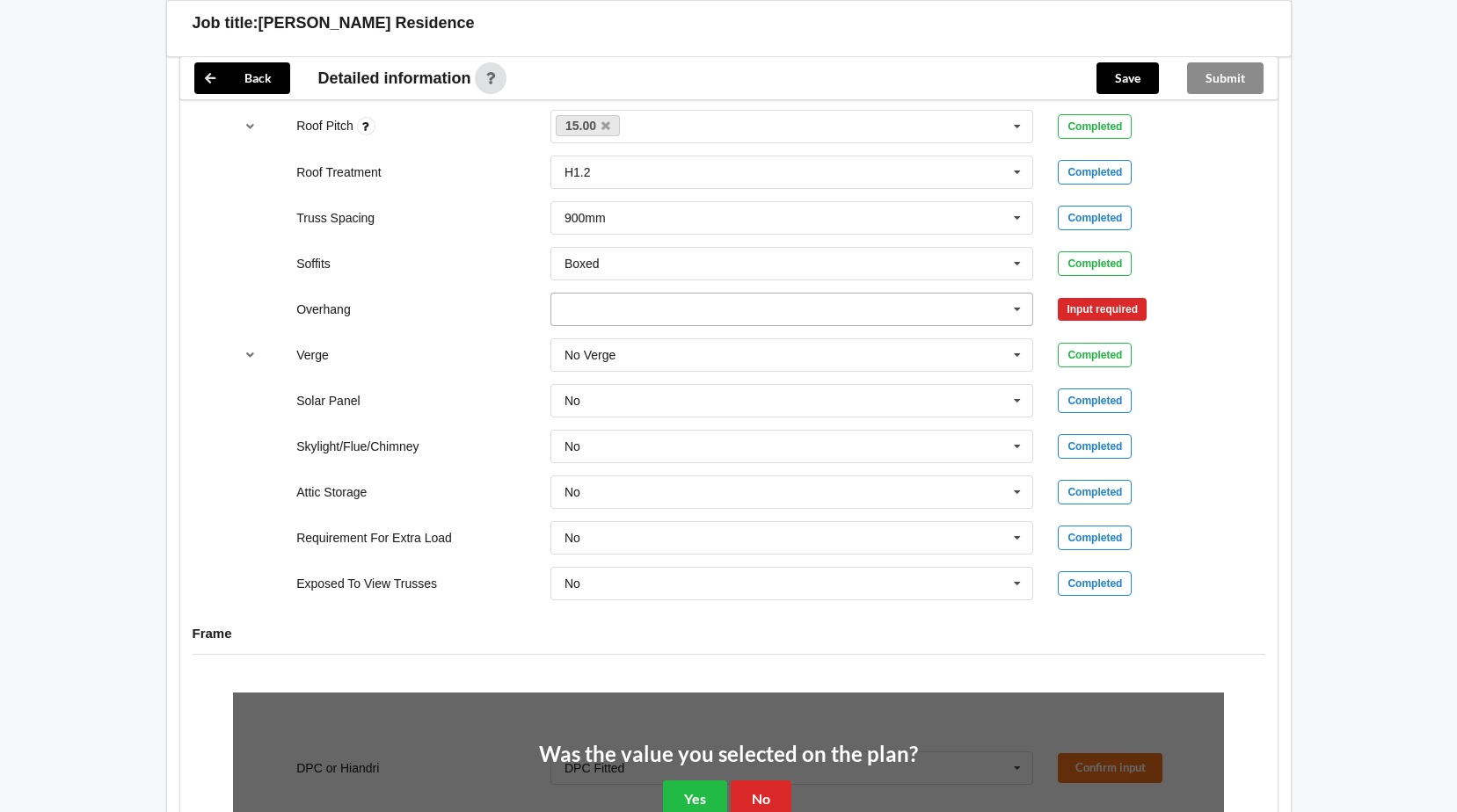 click at bounding box center (1017, 309) 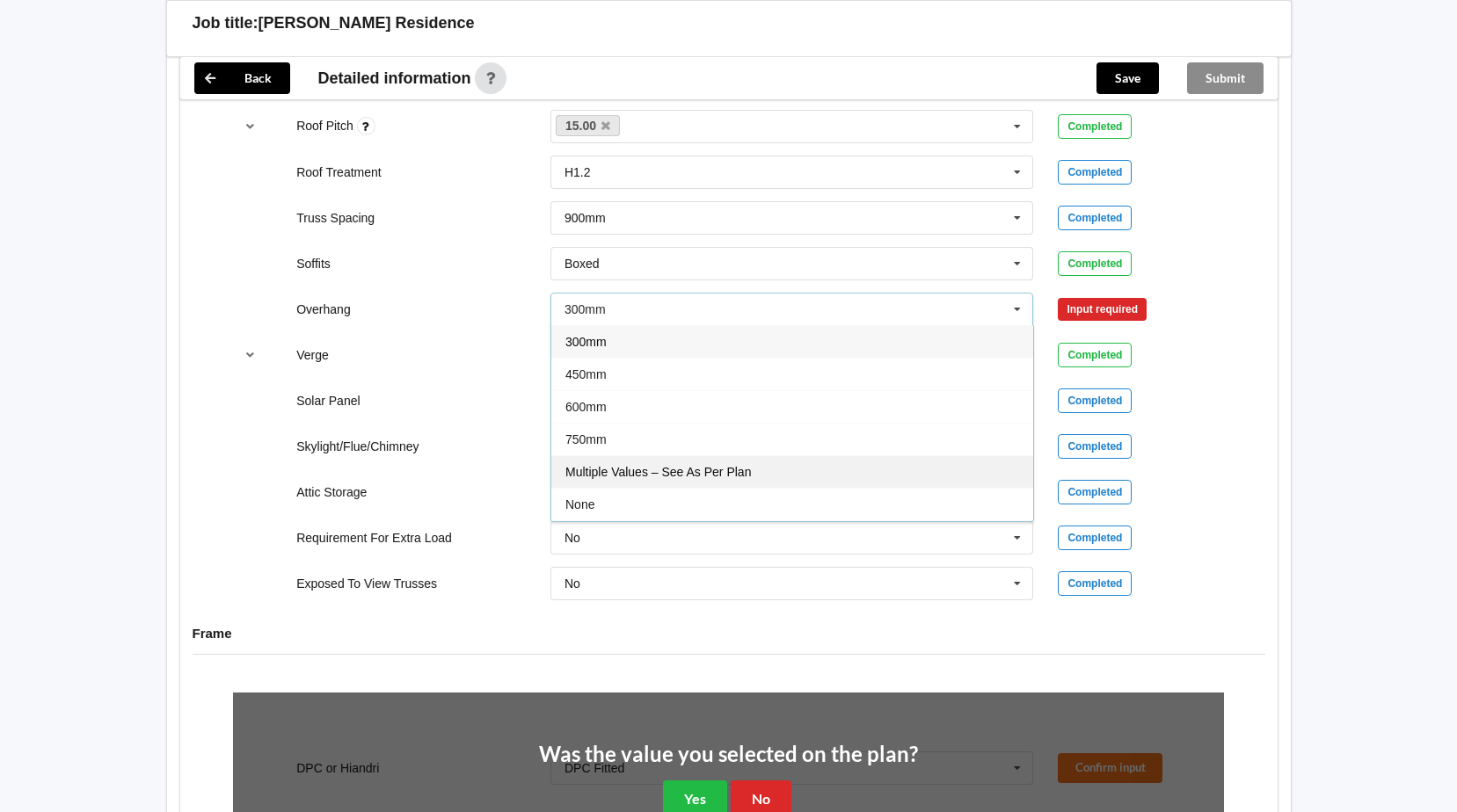 click on "Multiple Values – See As Per Plan" at bounding box center (792, 471) 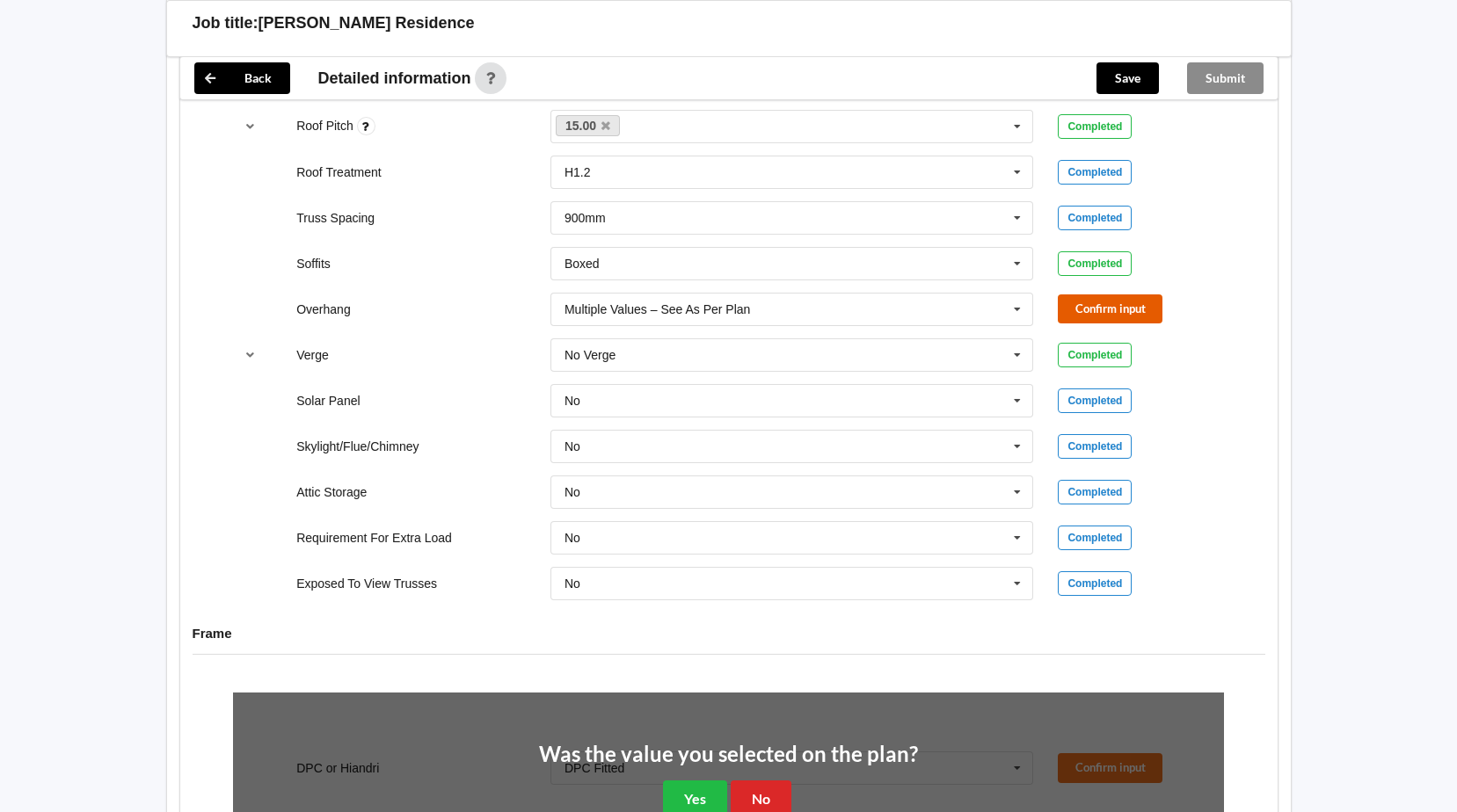 click on "Confirm input" at bounding box center [1110, 308] 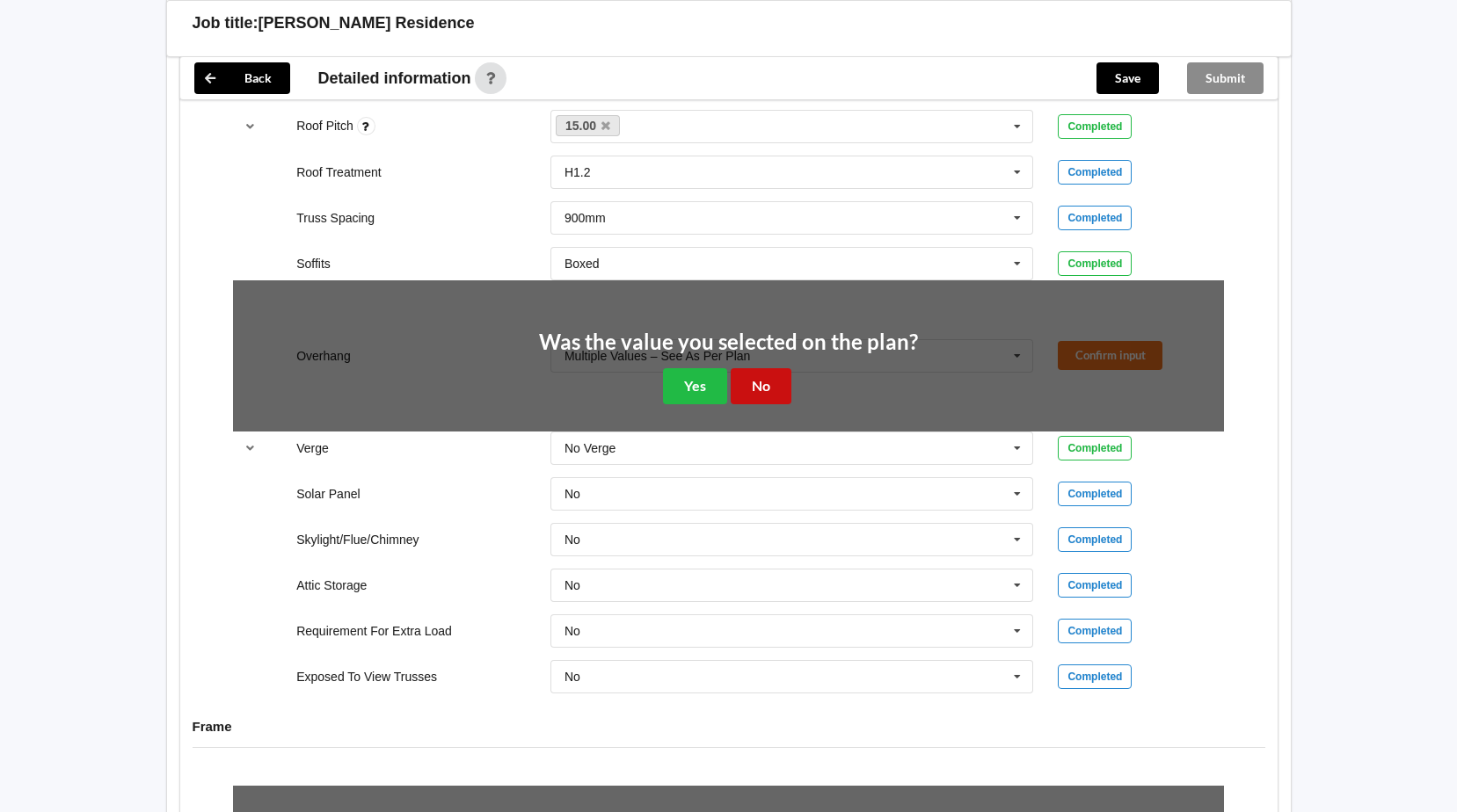 click on "No" at bounding box center [761, 386] 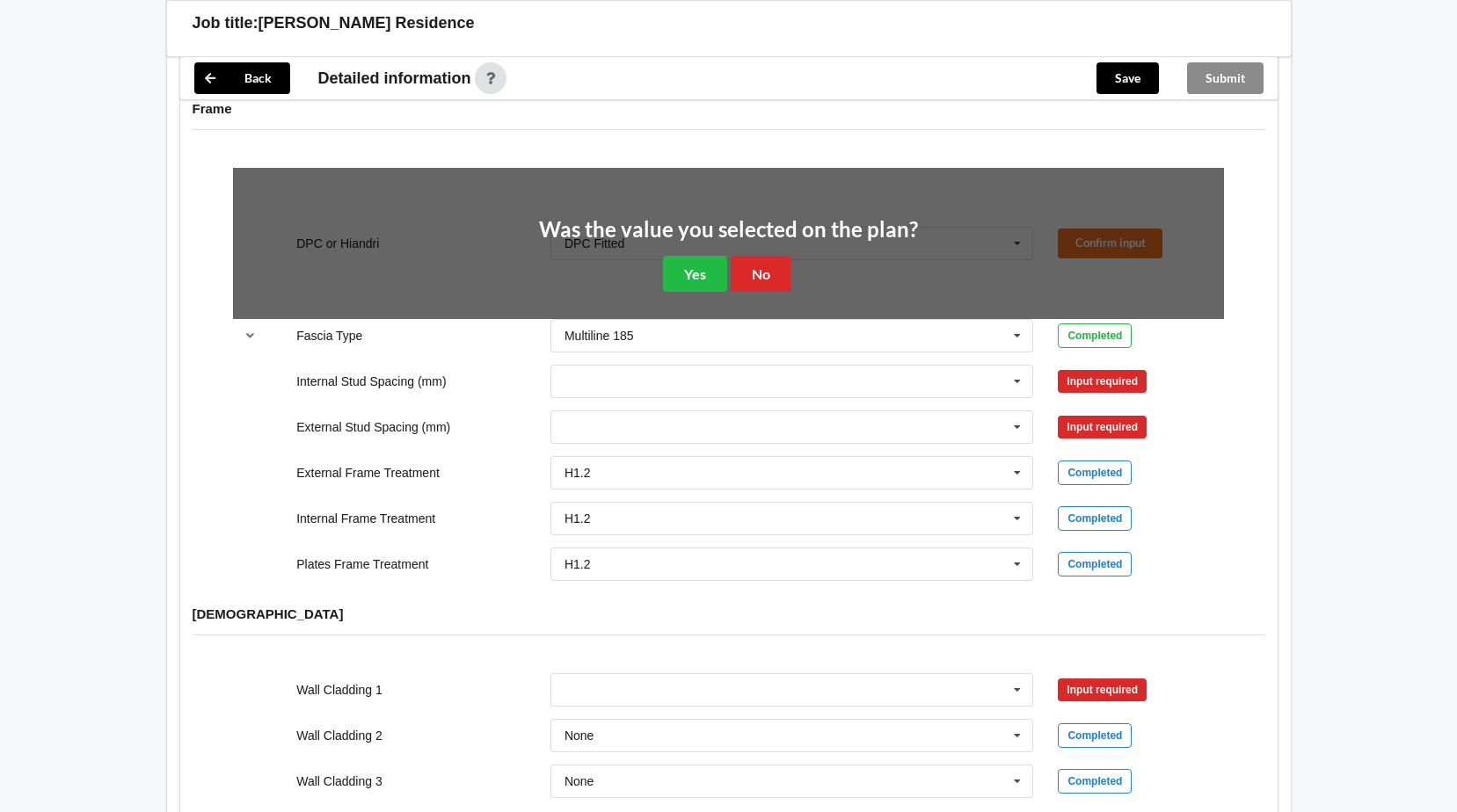 scroll, scrollTop: 1812, scrollLeft: 0, axis: vertical 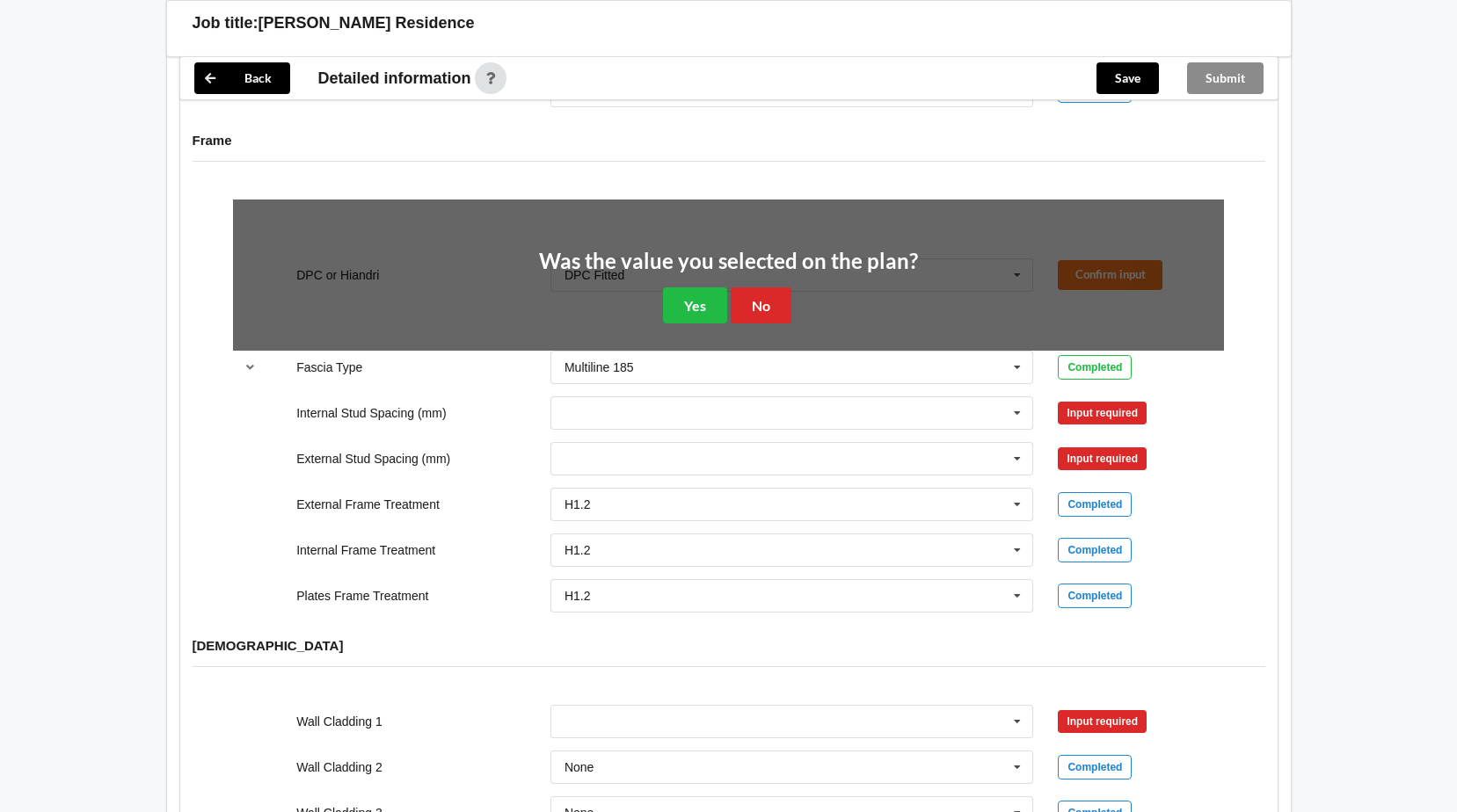 click on "Back Delete Job title: [PERSON_NAME] Residence Customer name : Specific customer template None 1  Generic - 13mm GIB , 600 BATTENS,  DPC FITTED BL - 3070428 - [PERSON_NAME] HOMES LIMITED BL - D100186 - JENNIAN HOMES MARLBOROUGH LIMITED CB - D100879 JENNIAN CAMBRIDGE CH  - D107971 - KEVLER HOMES CH - 3081686 TKR HOMES T/A SIGNATURE HOMES CANTEBURY ET - 3078264 HOUZZ BY DESIGN  ET - D101524 HOMEWORKS [GEOGRAPHIC_DATA]  KK - 3079244 KERIKERI FALLS INVESTMENTS LIMITED NP - D108904 [PERSON_NAME] Summary information Status : Pending Verification Job requirement : Frame & Truss & BOH Job request number : 1437640E1 Job request id : 368958 Created at : [DATE] 1:46 pm Created by : Des [PERSON_NAME] : 484848 LOT : 484848 Plan PDF : Download JSON file : Frame files : Mitek Back Detailed information Save Submit Expand references by default Job Identification Building Type Importance Level   2 - Normal buildings 1 - Low degree of hazard 2 - Normal buildings 3 - Buildings containing crowds 4 - Buildings with special post disaster functions" at bounding box center [728, -266] 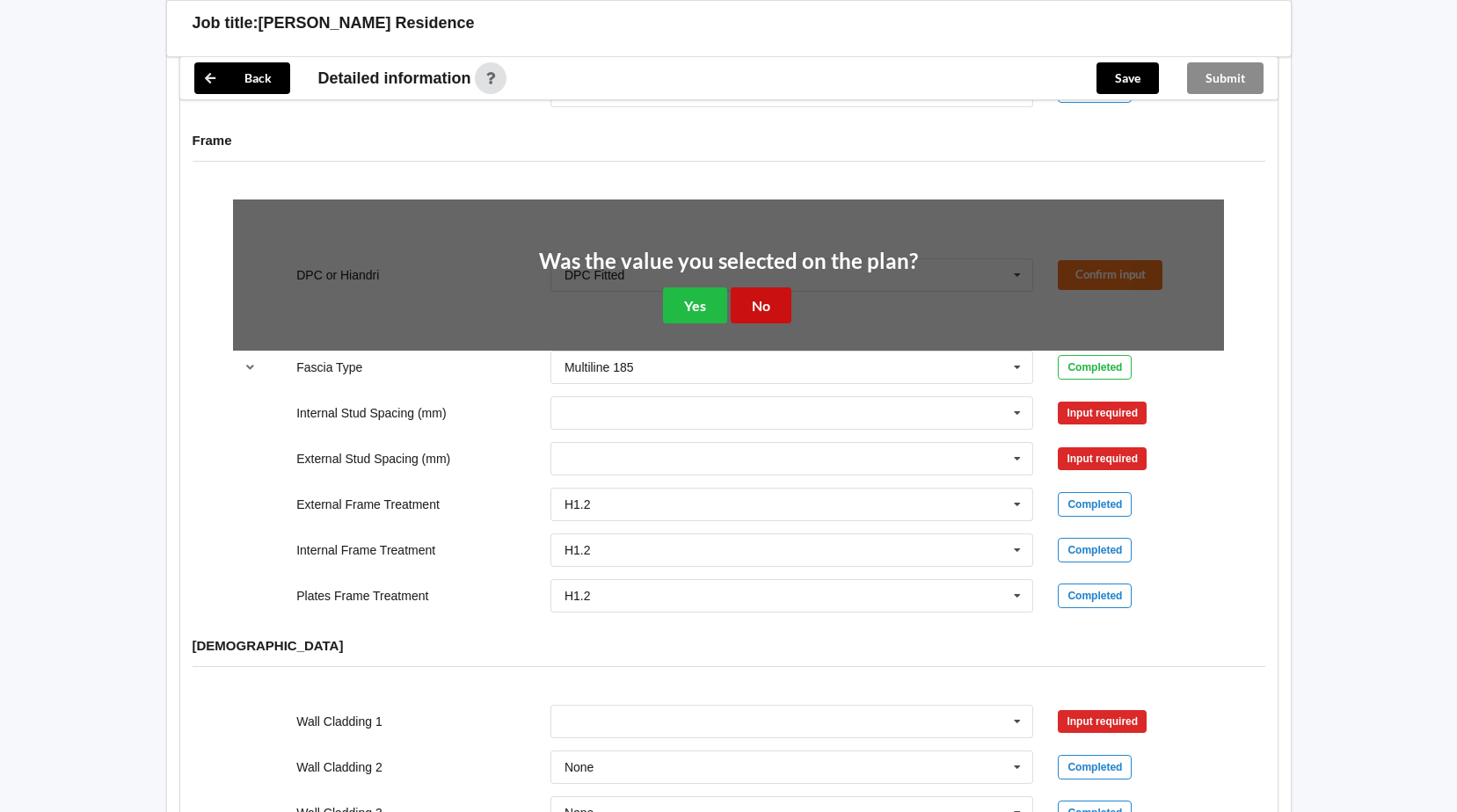 click on "No" at bounding box center (761, 305) 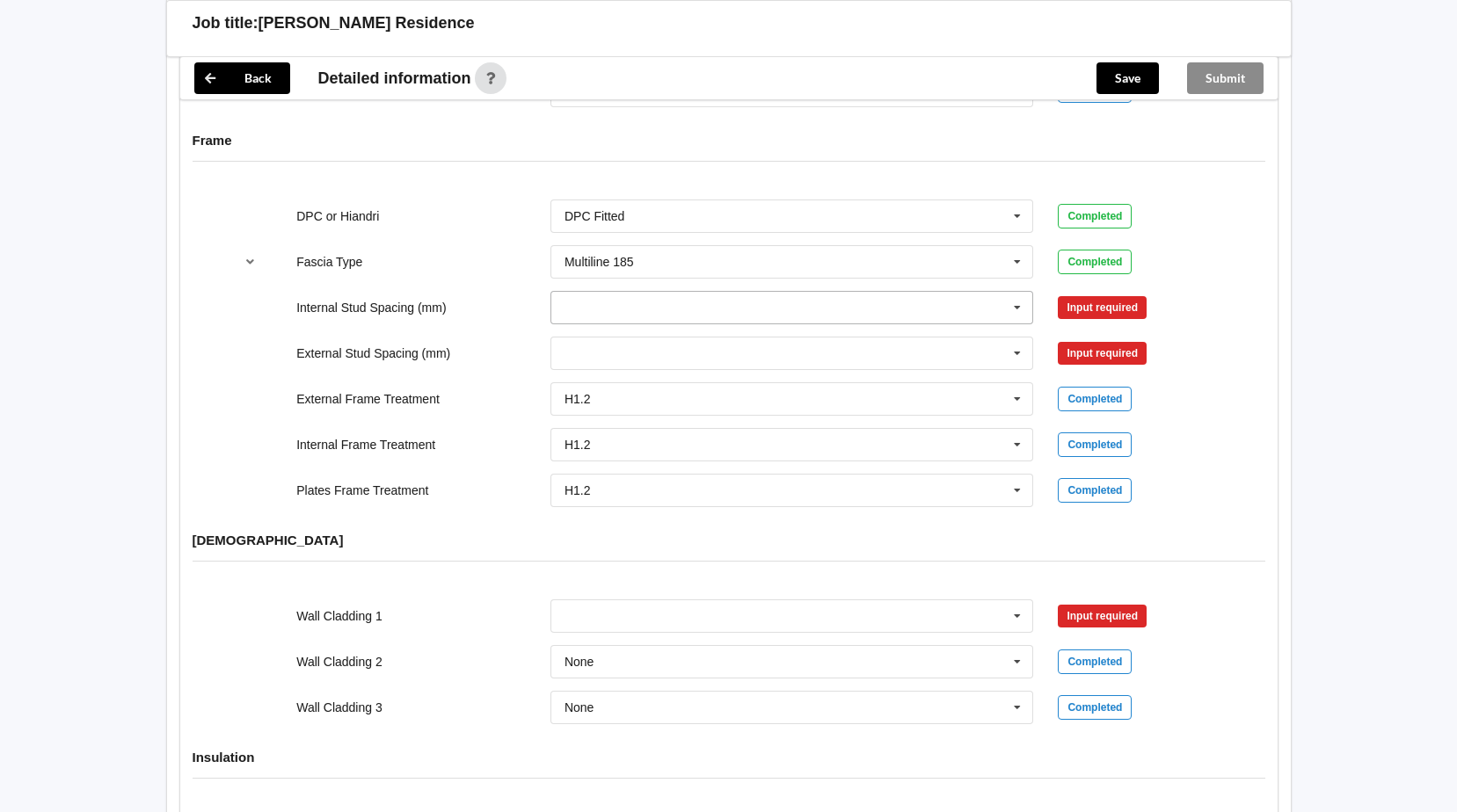 click at bounding box center (1017, 308) 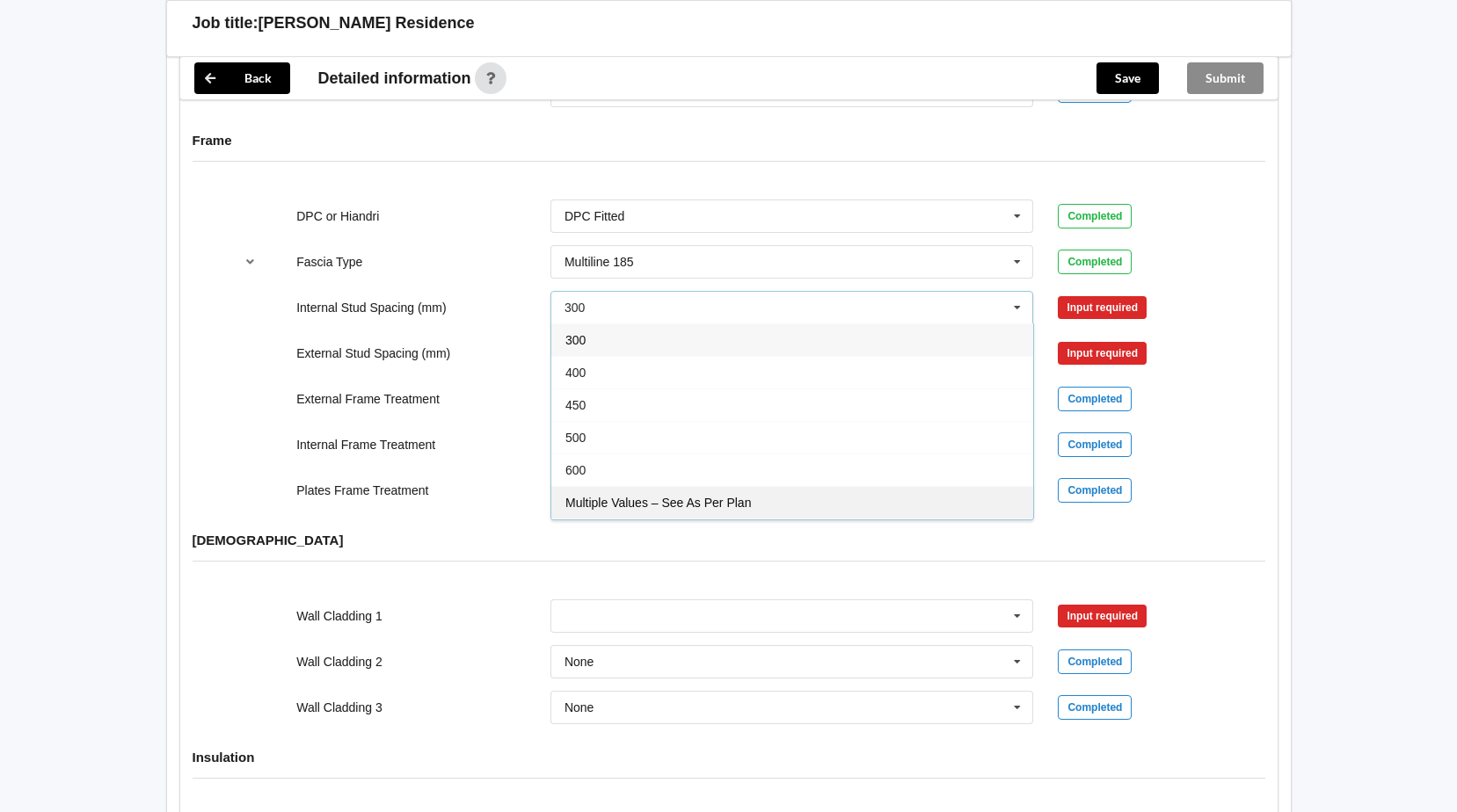 click on "Multiple Values – See As Per Plan" at bounding box center [792, 502] 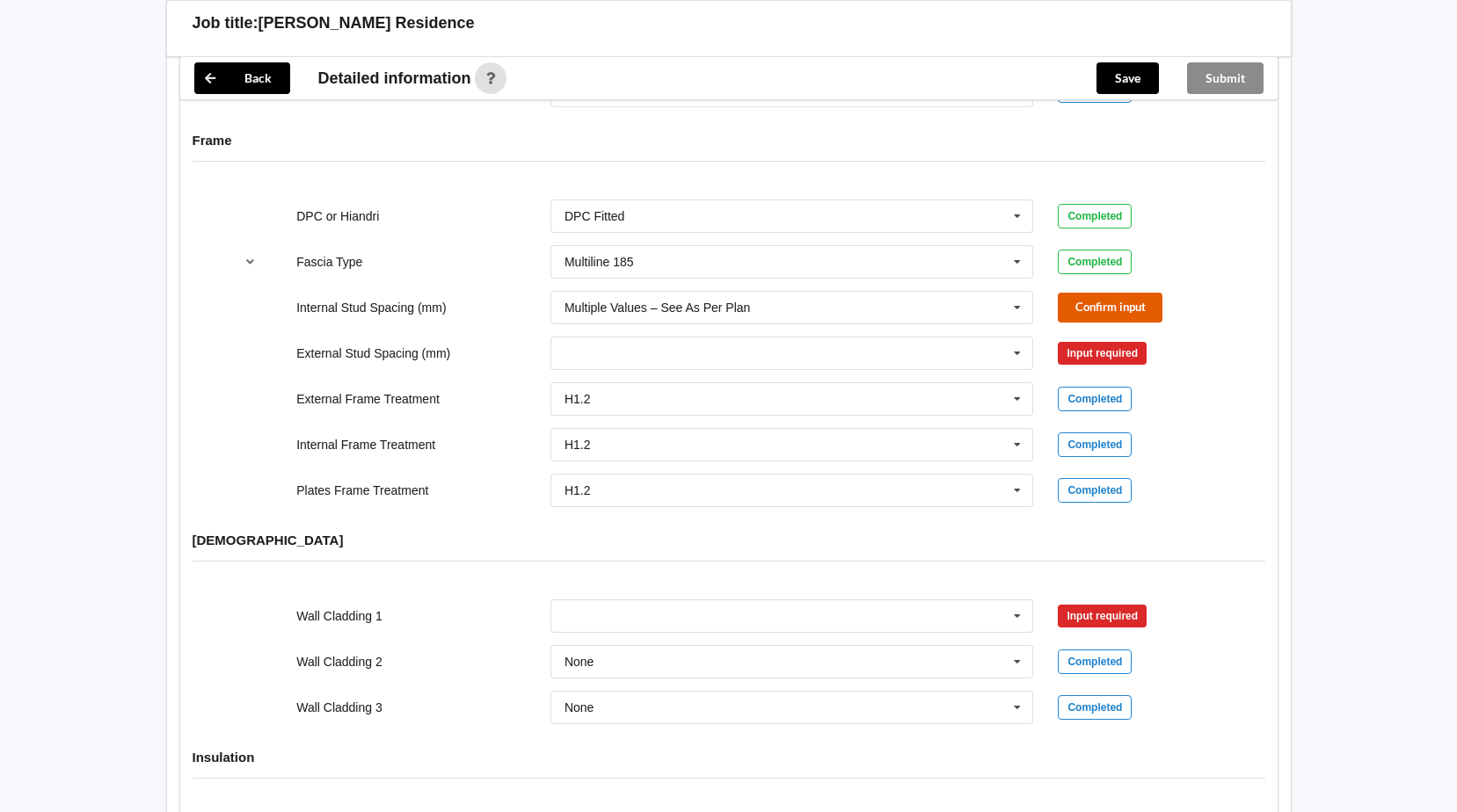 click on "Confirm input" at bounding box center [1110, 307] 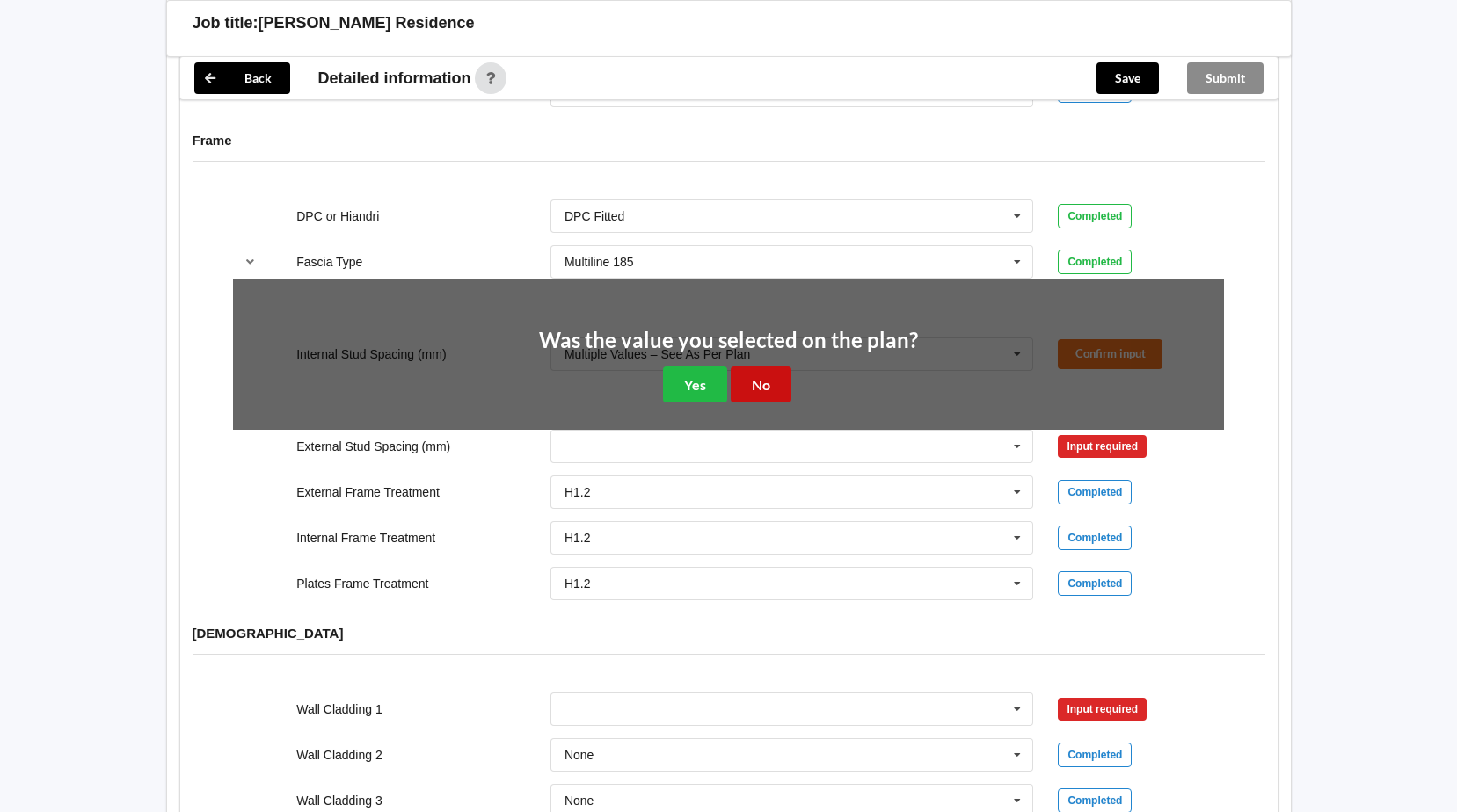 click on "No" at bounding box center (761, 384) 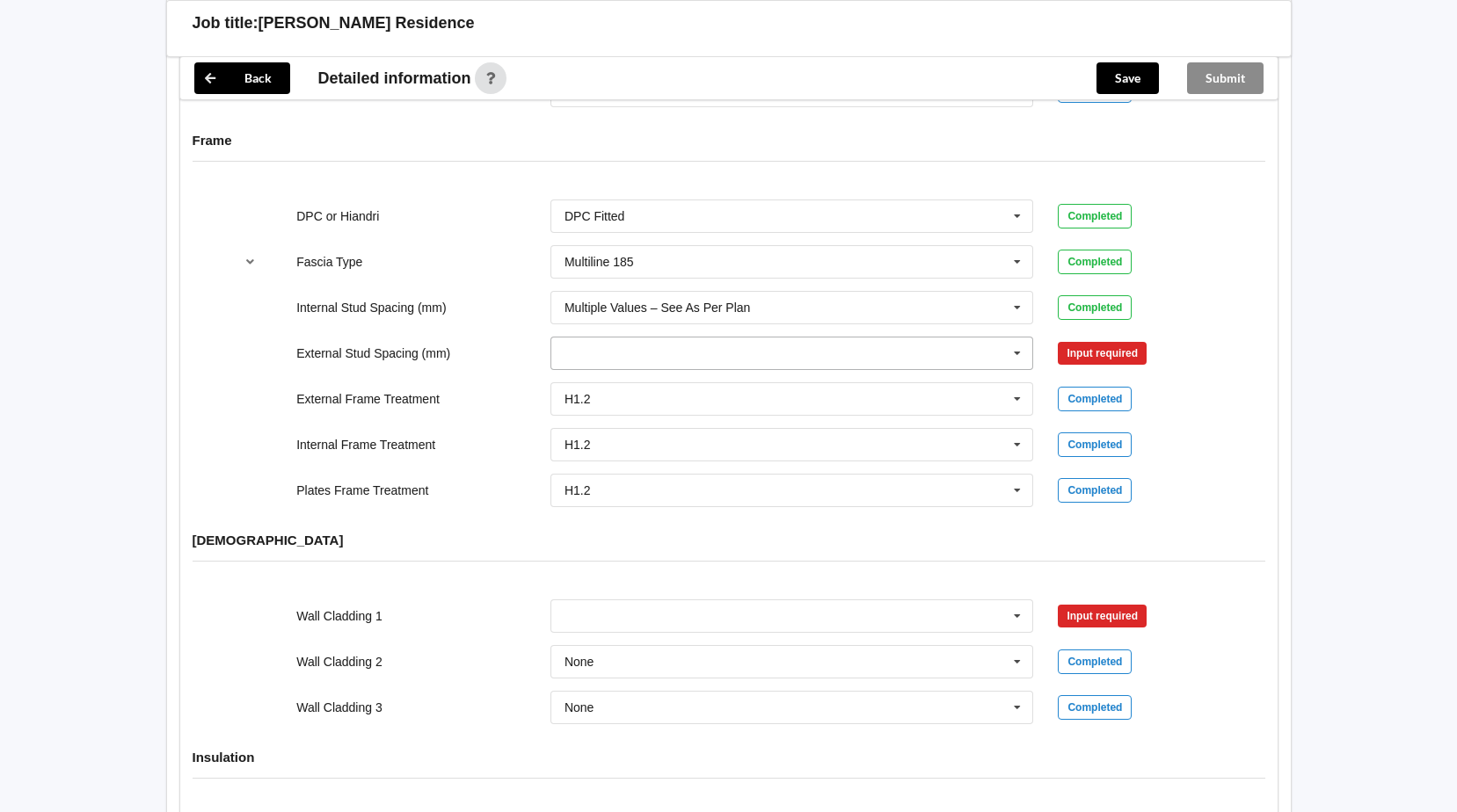 click at bounding box center [1017, 353] 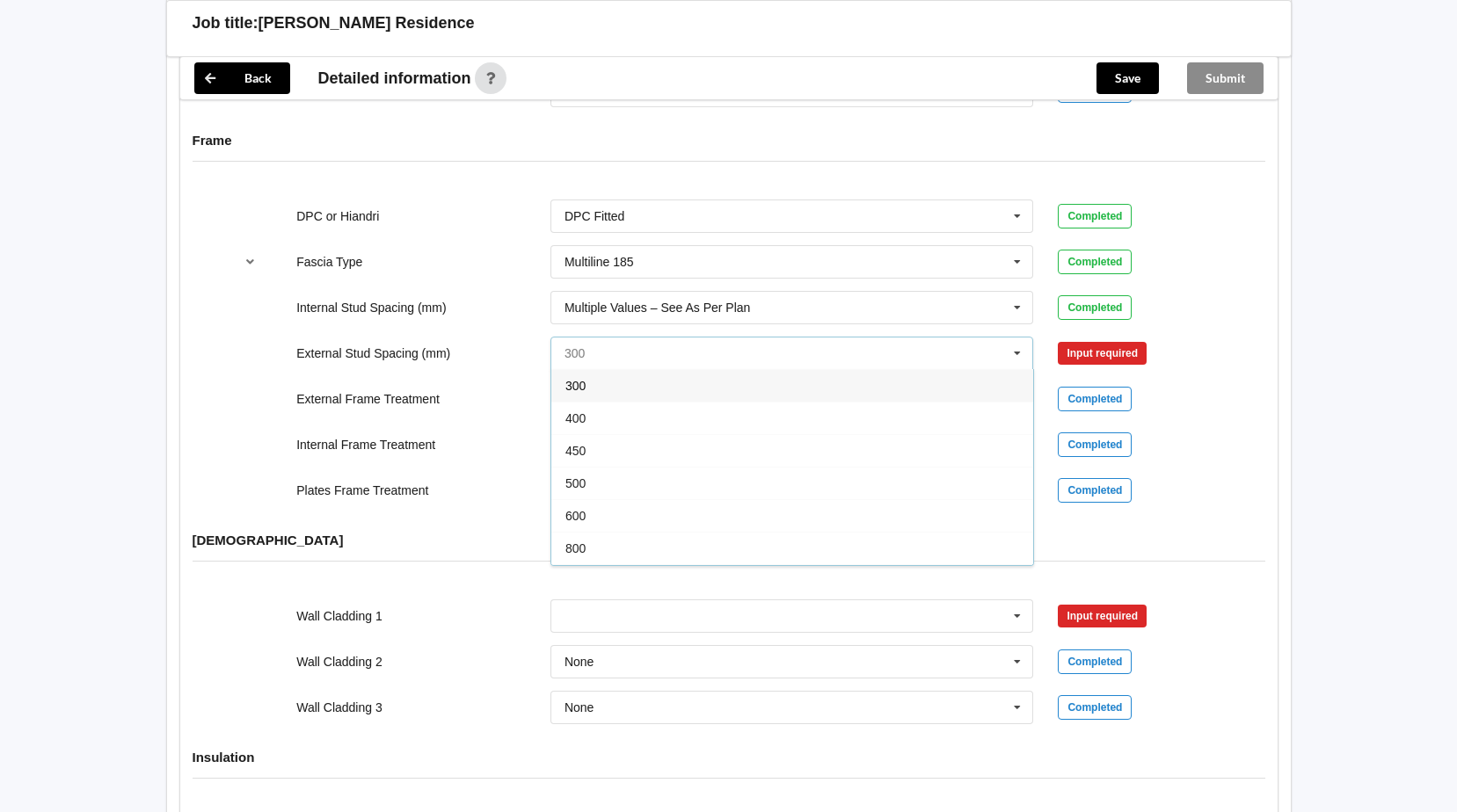 scroll, scrollTop: 97, scrollLeft: 0, axis: vertical 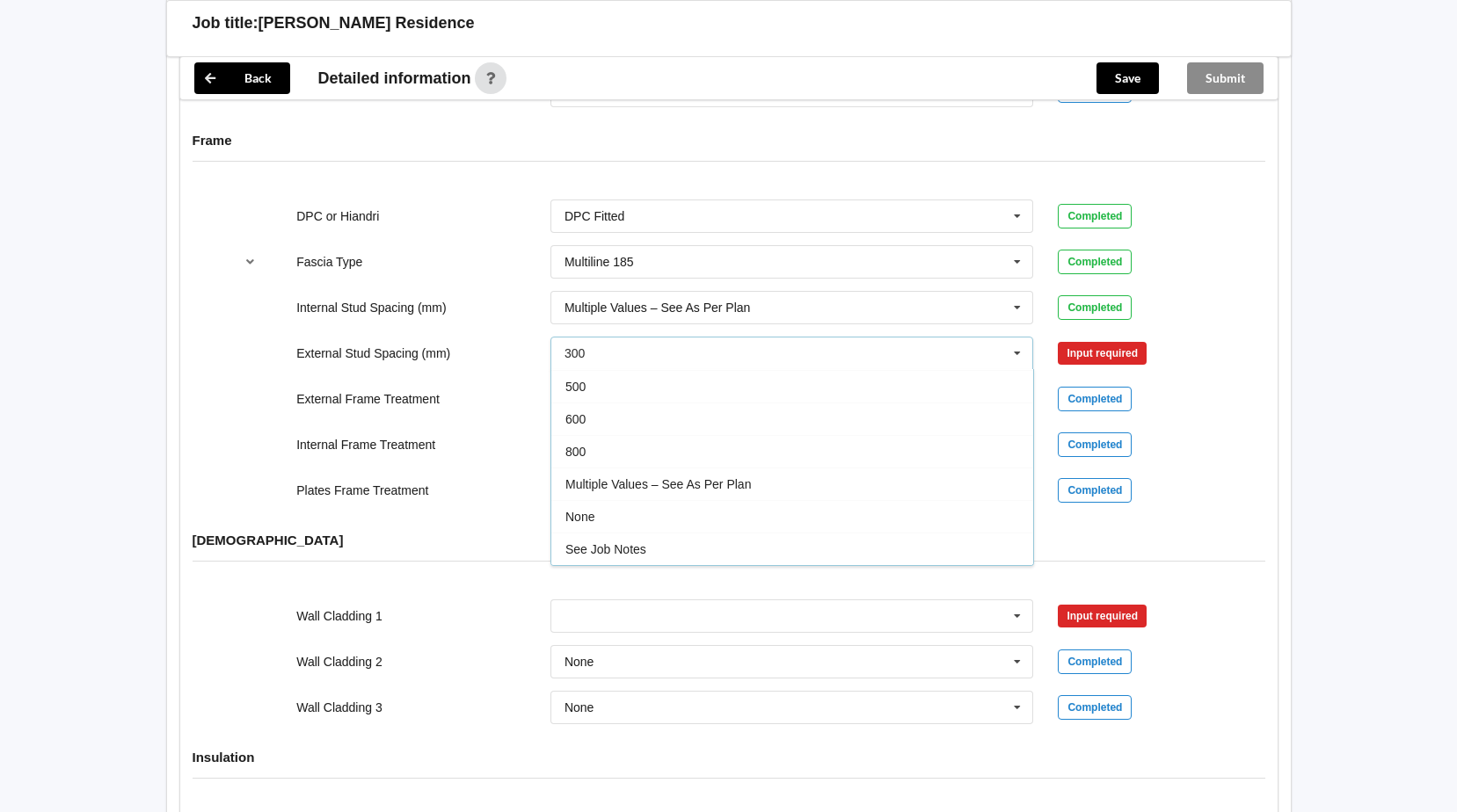 drag, startPoint x: 690, startPoint y: 535, endPoint x: 888, endPoint y: 460, distance: 211.7286 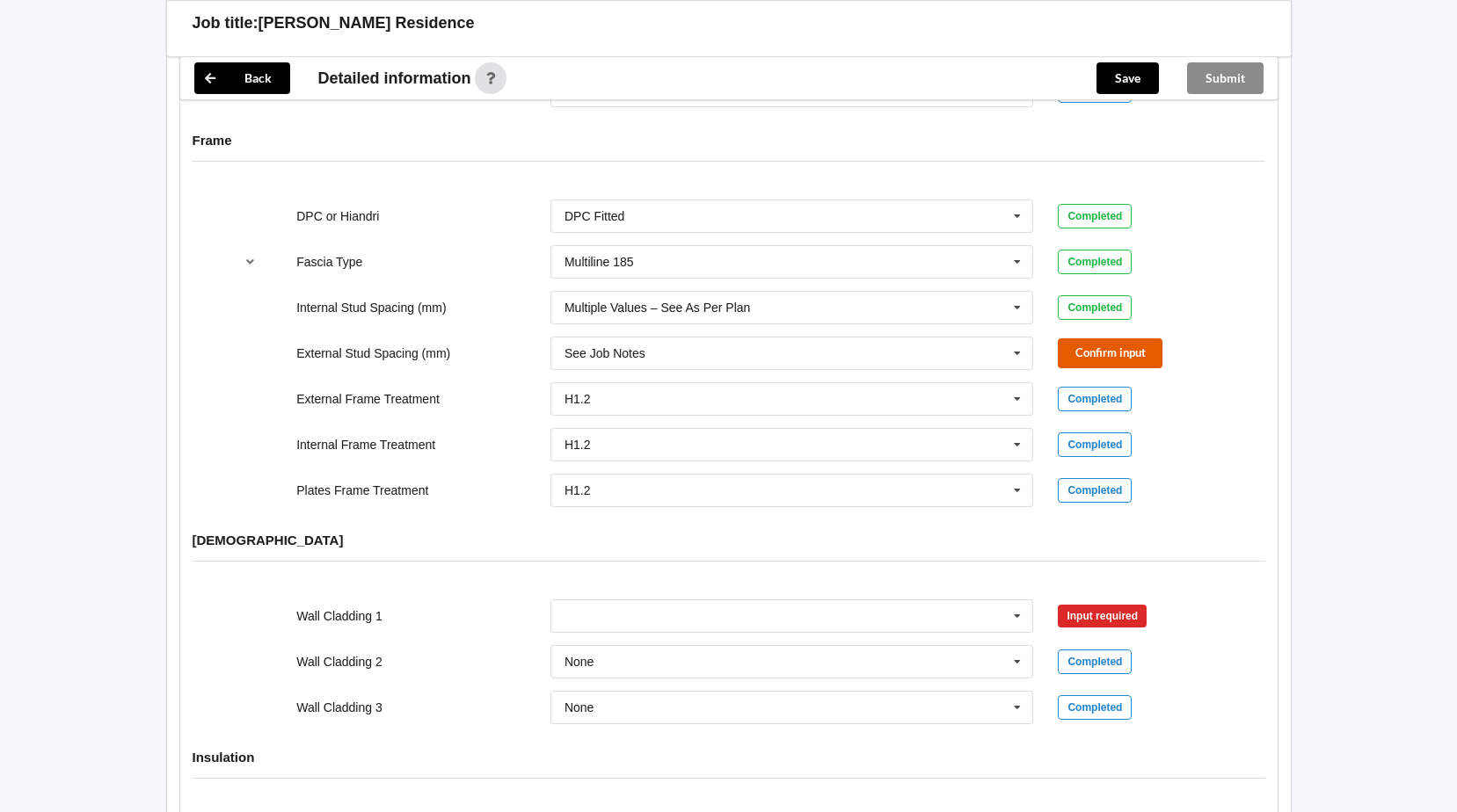 click on "Confirm input" at bounding box center (1110, 352) 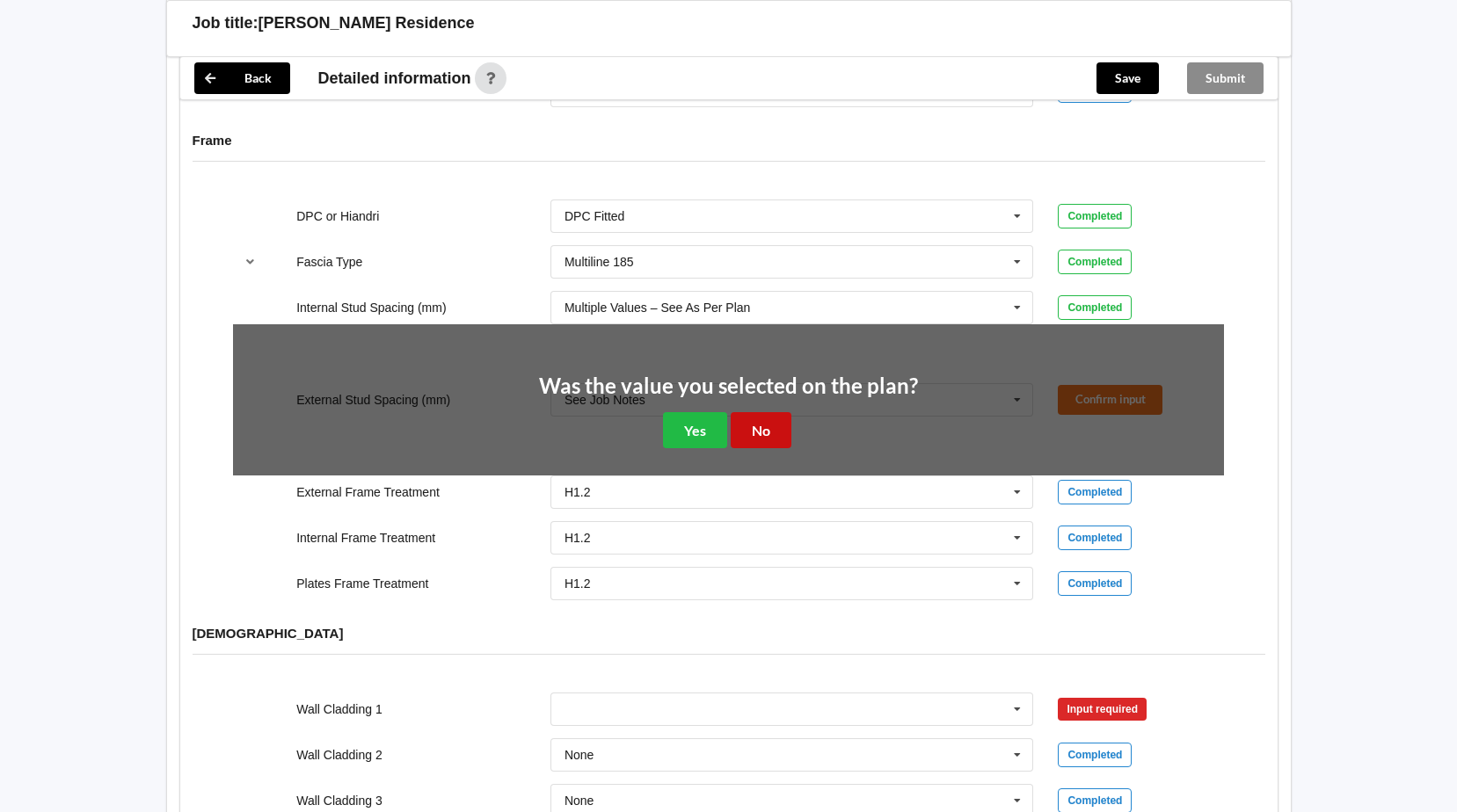 click on "No" at bounding box center (761, 430) 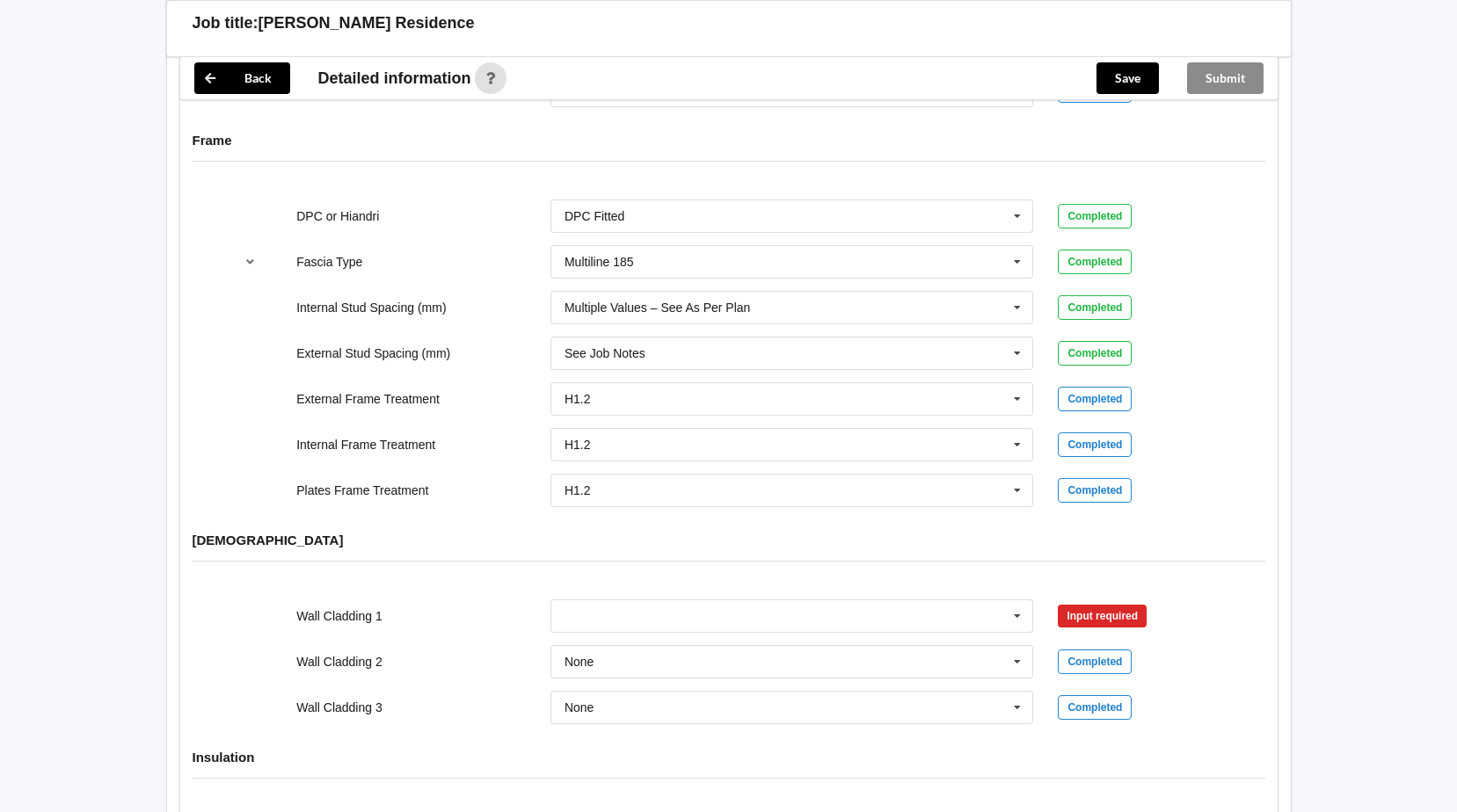 scroll, scrollTop: 2175, scrollLeft: 0, axis: vertical 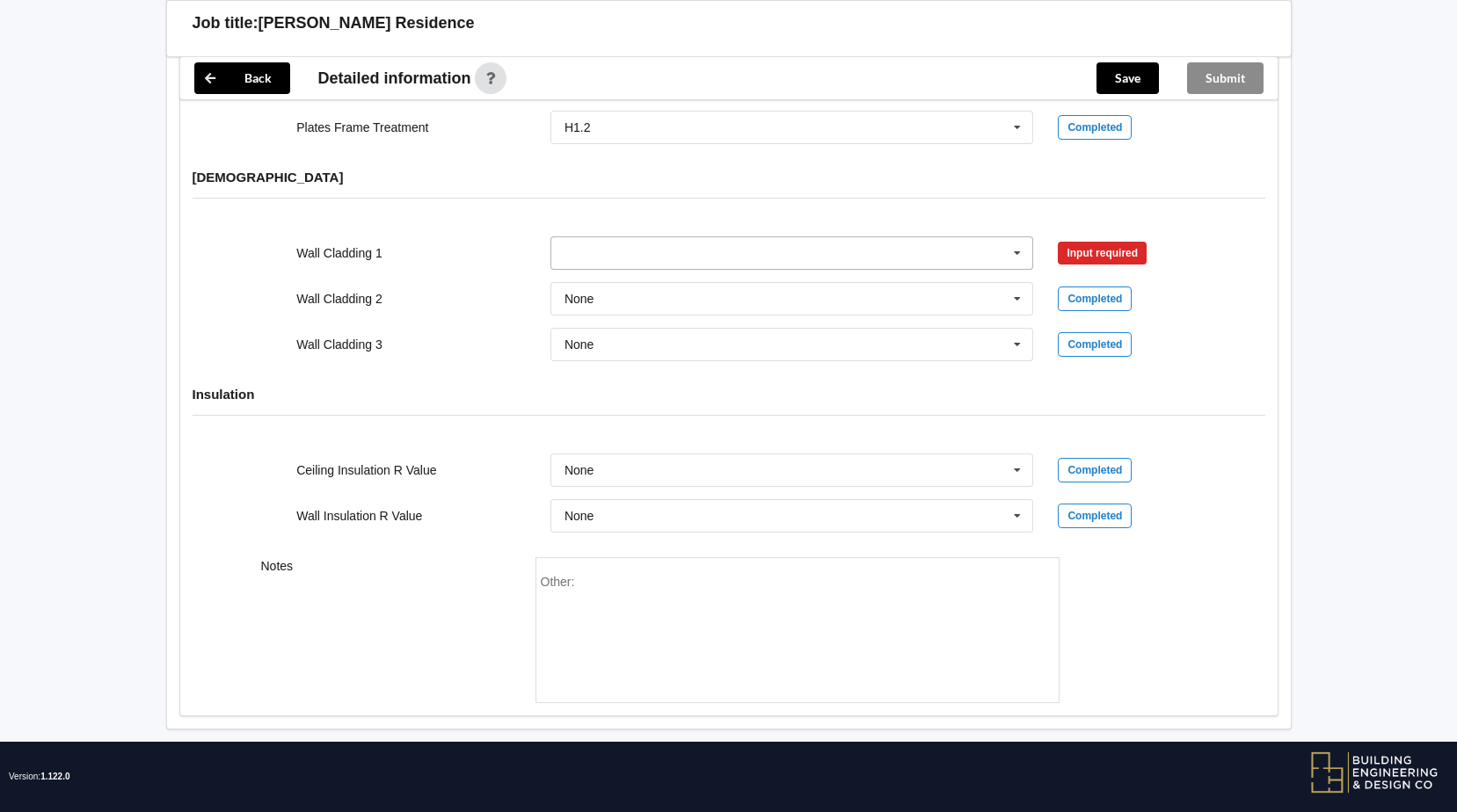 click at bounding box center [1017, 253] 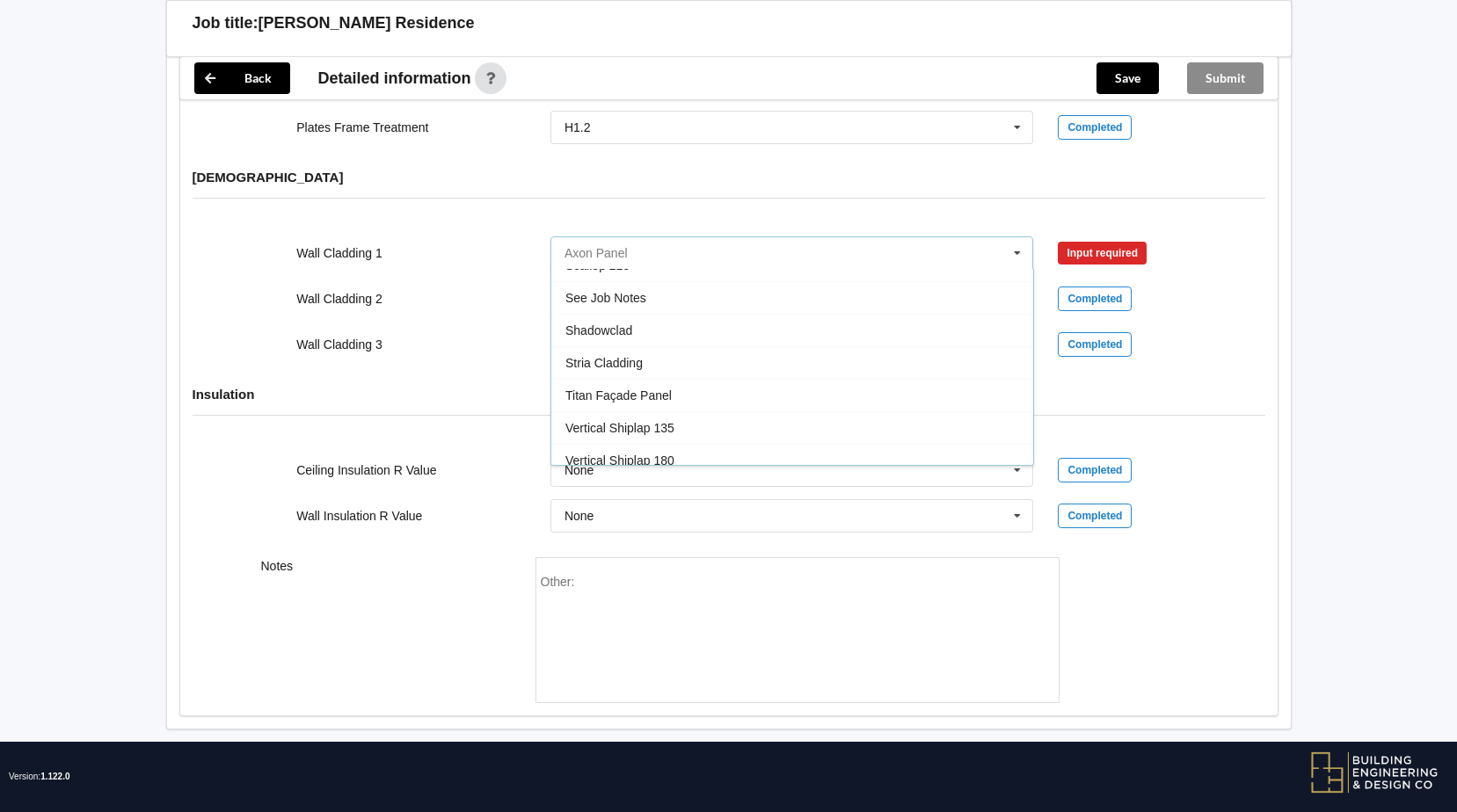 scroll, scrollTop: 1040, scrollLeft: 0, axis: vertical 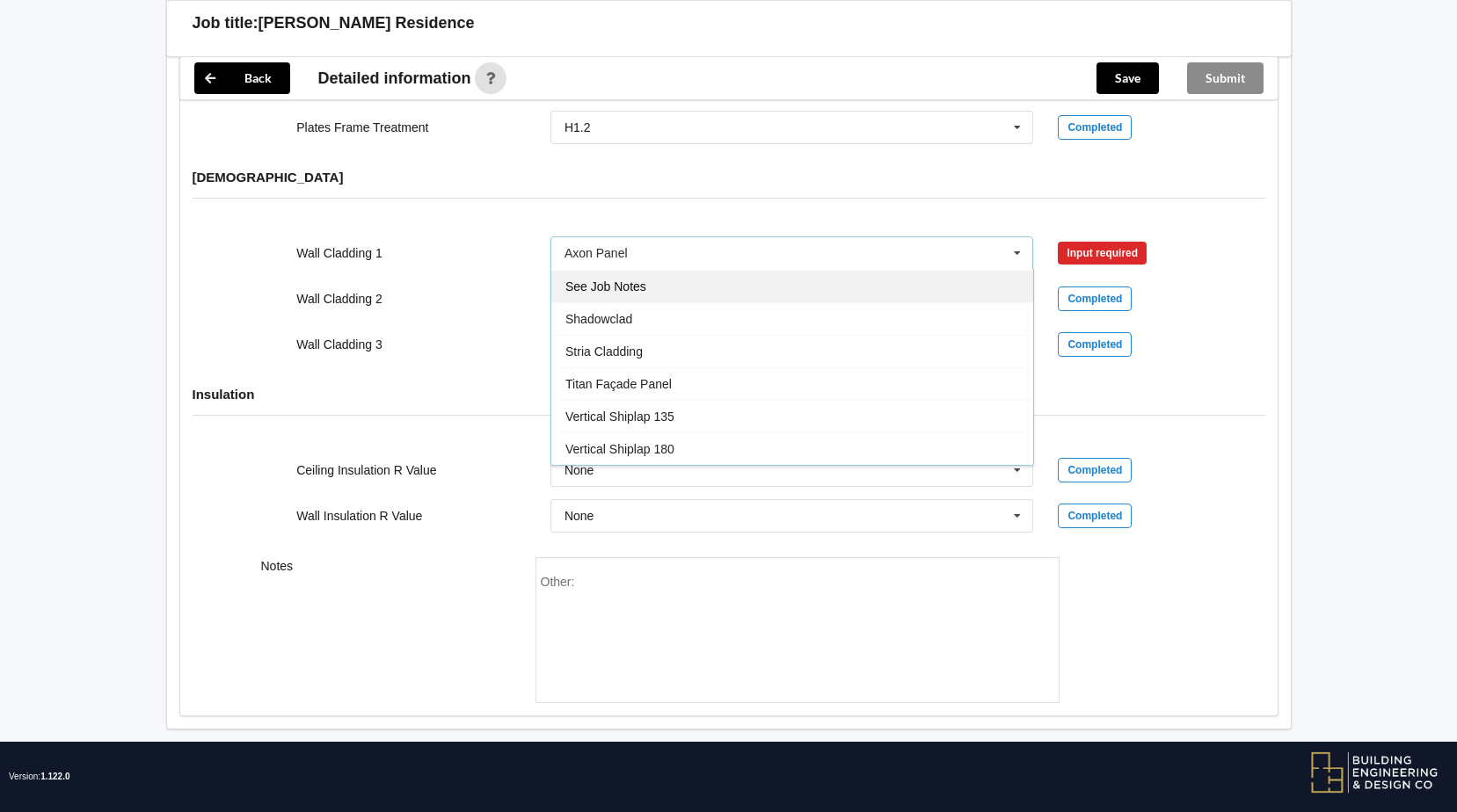 click on "See Job Notes" at bounding box center [792, 286] 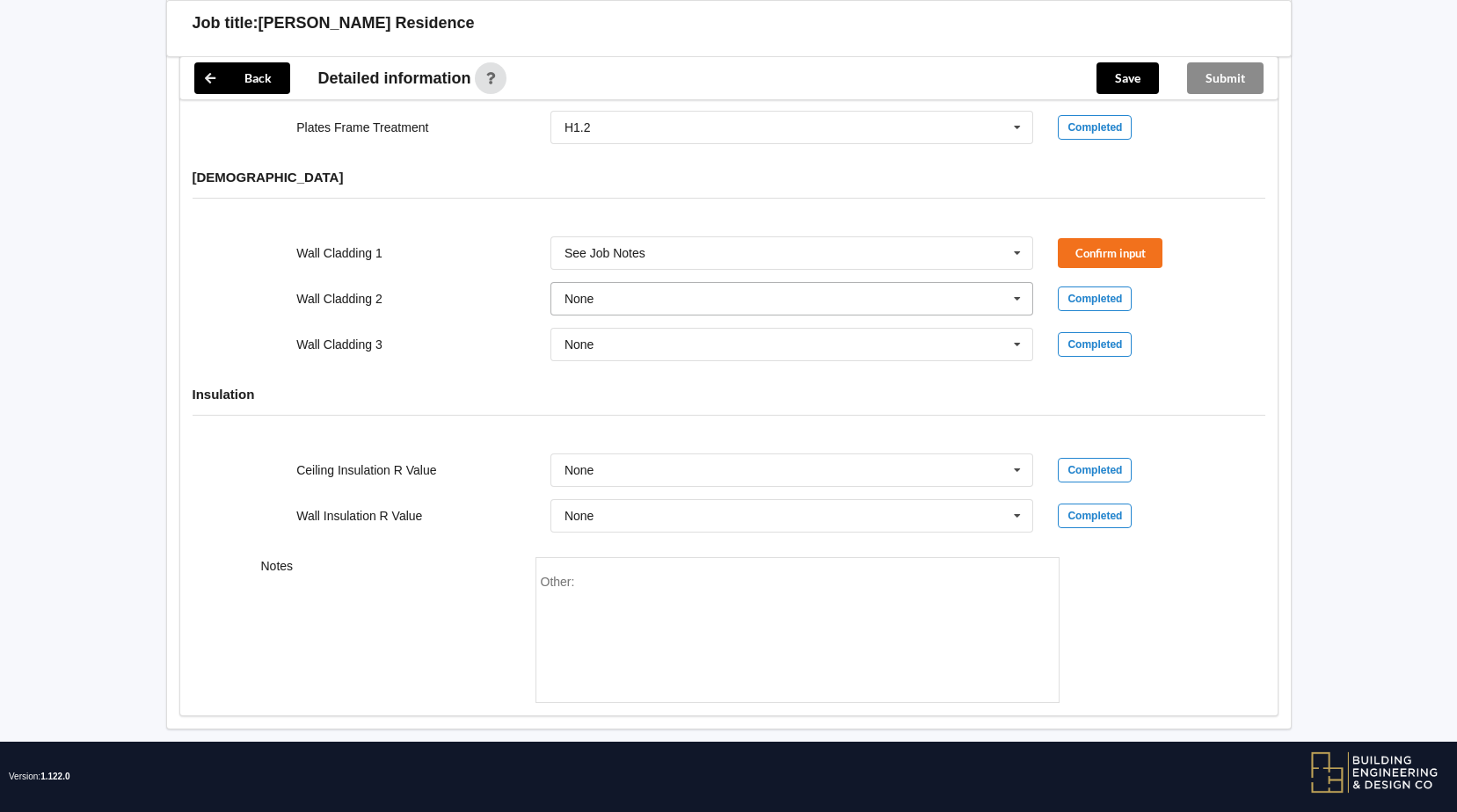 click at bounding box center (1017, 299) 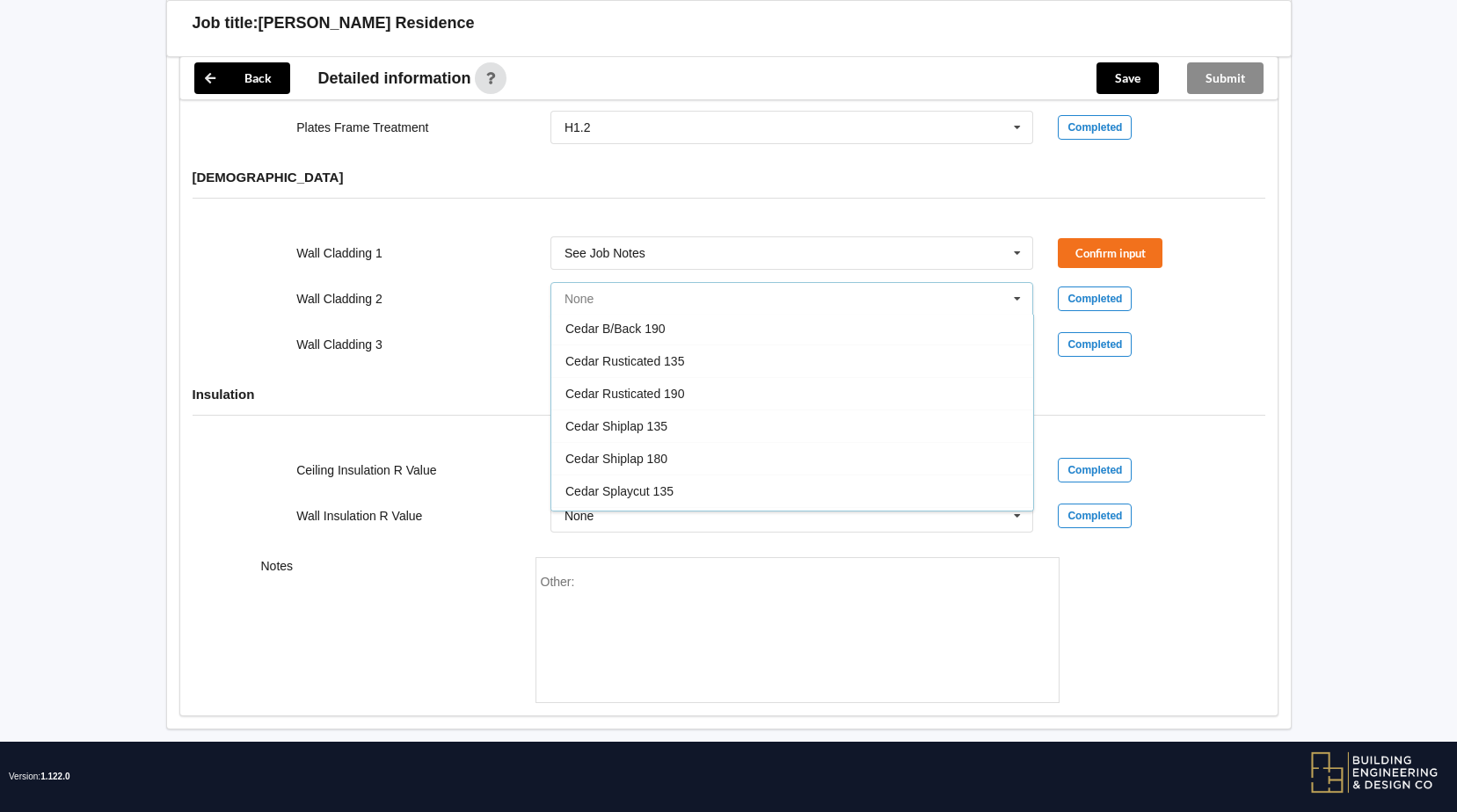 scroll, scrollTop: 1072, scrollLeft: 0, axis: vertical 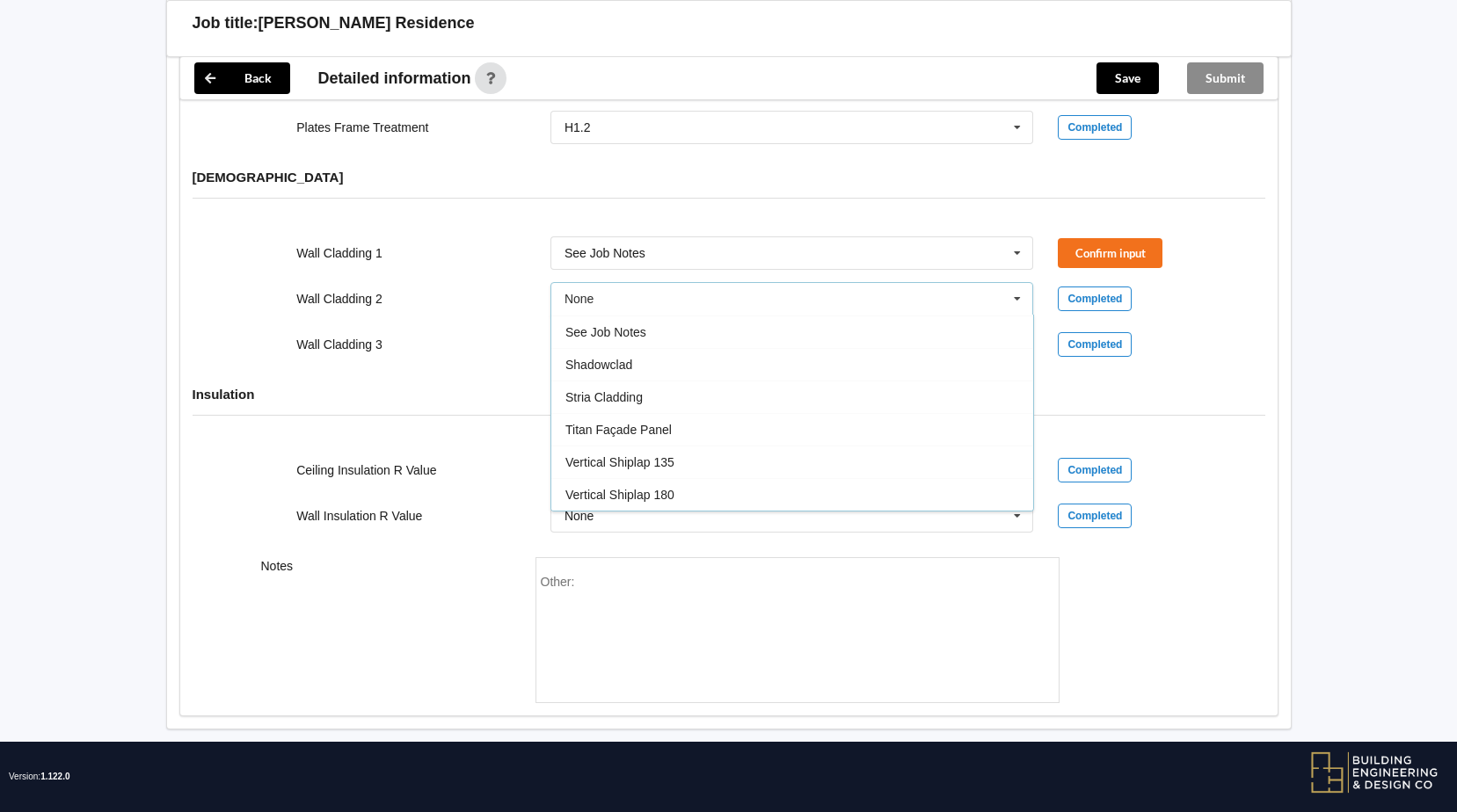 drag, startPoint x: 603, startPoint y: 308, endPoint x: 627, endPoint y: 312, distance: 24.33105 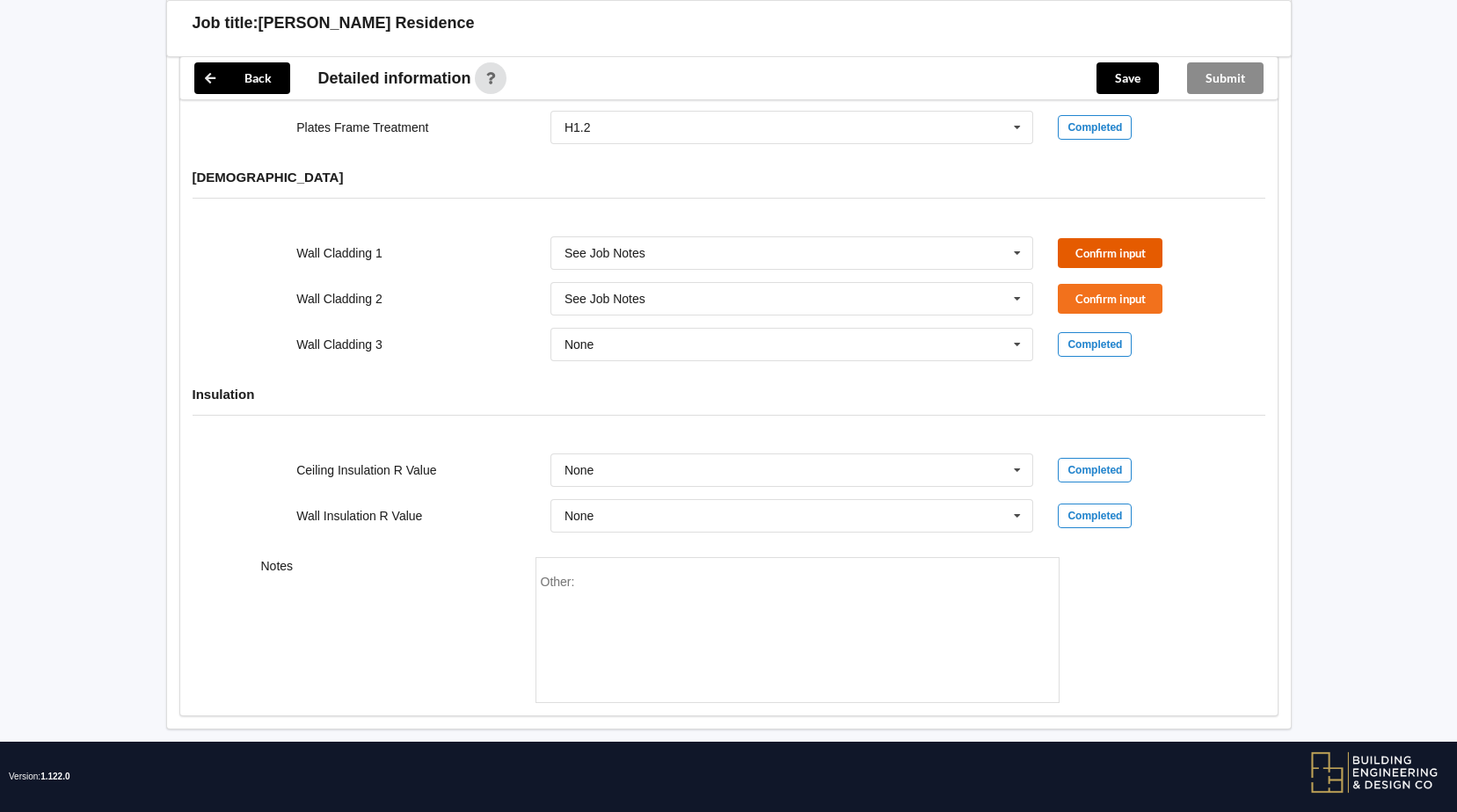 click on "Confirm input" at bounding box center [1110, 252] 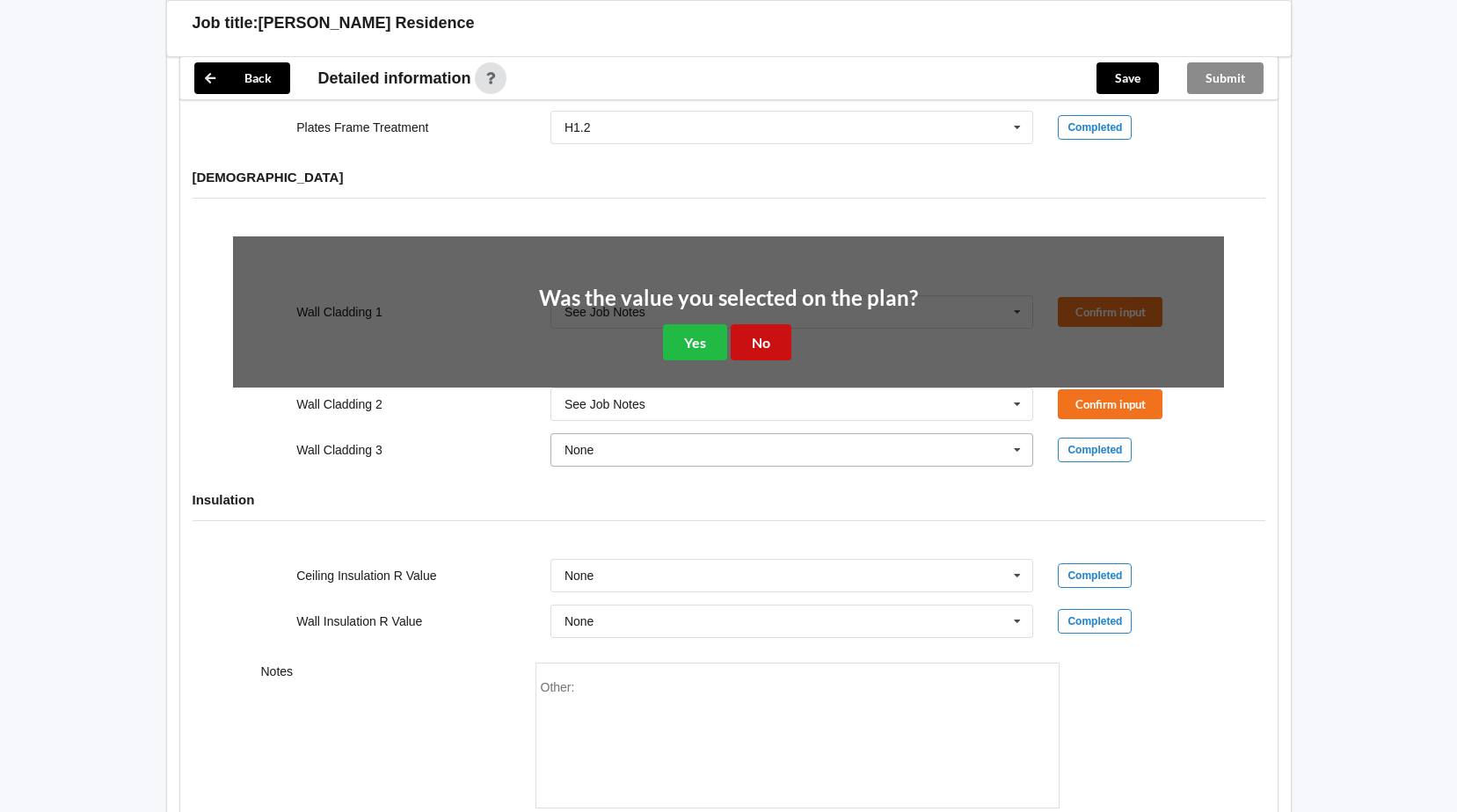 click on "No" at bounding box center [761, 342] 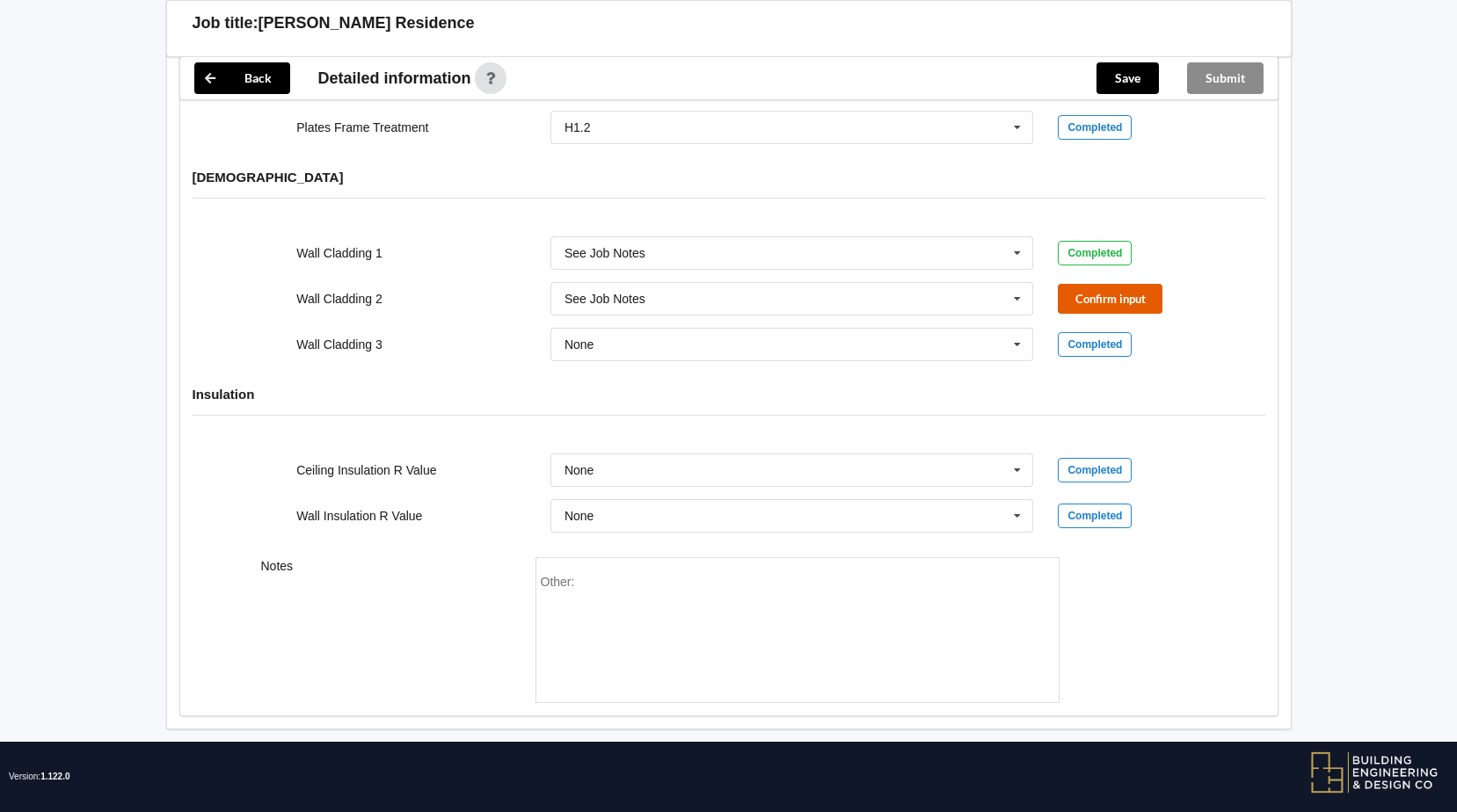 click on "Confirm input" at bounding box center [1110, 298] 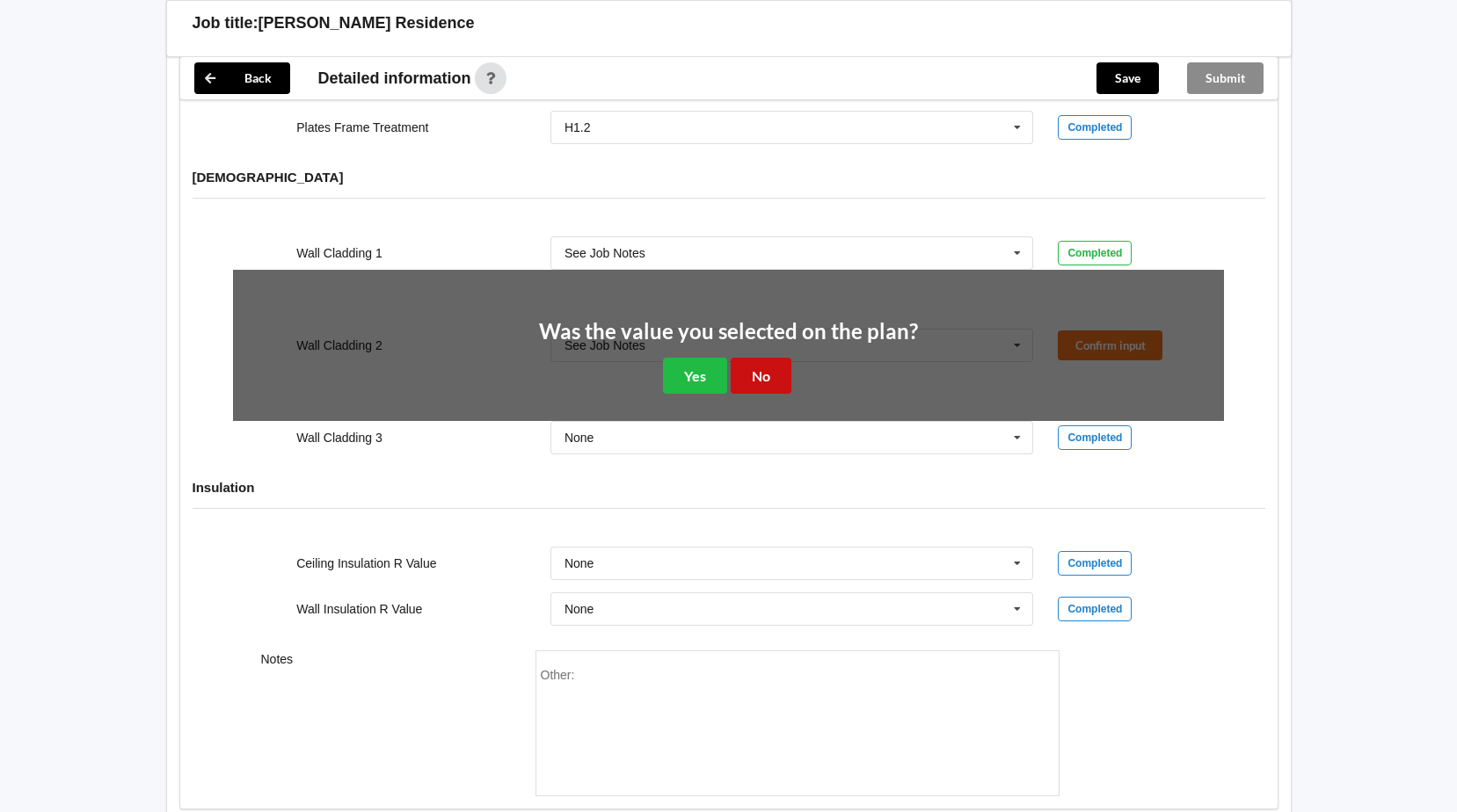 click on "No" at bounding box center (761, 375) 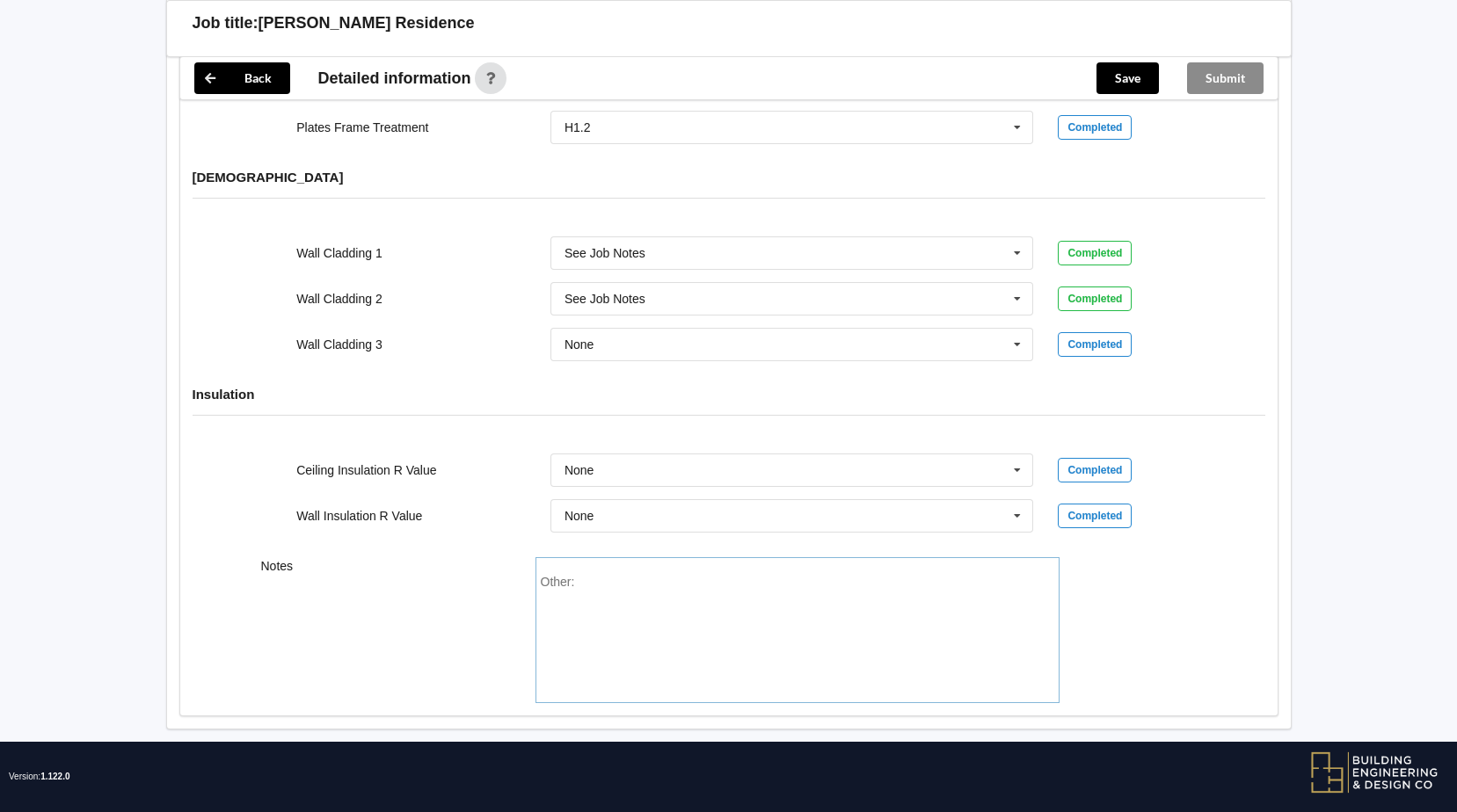 click on "Other:" at bounding box center (798, 636) 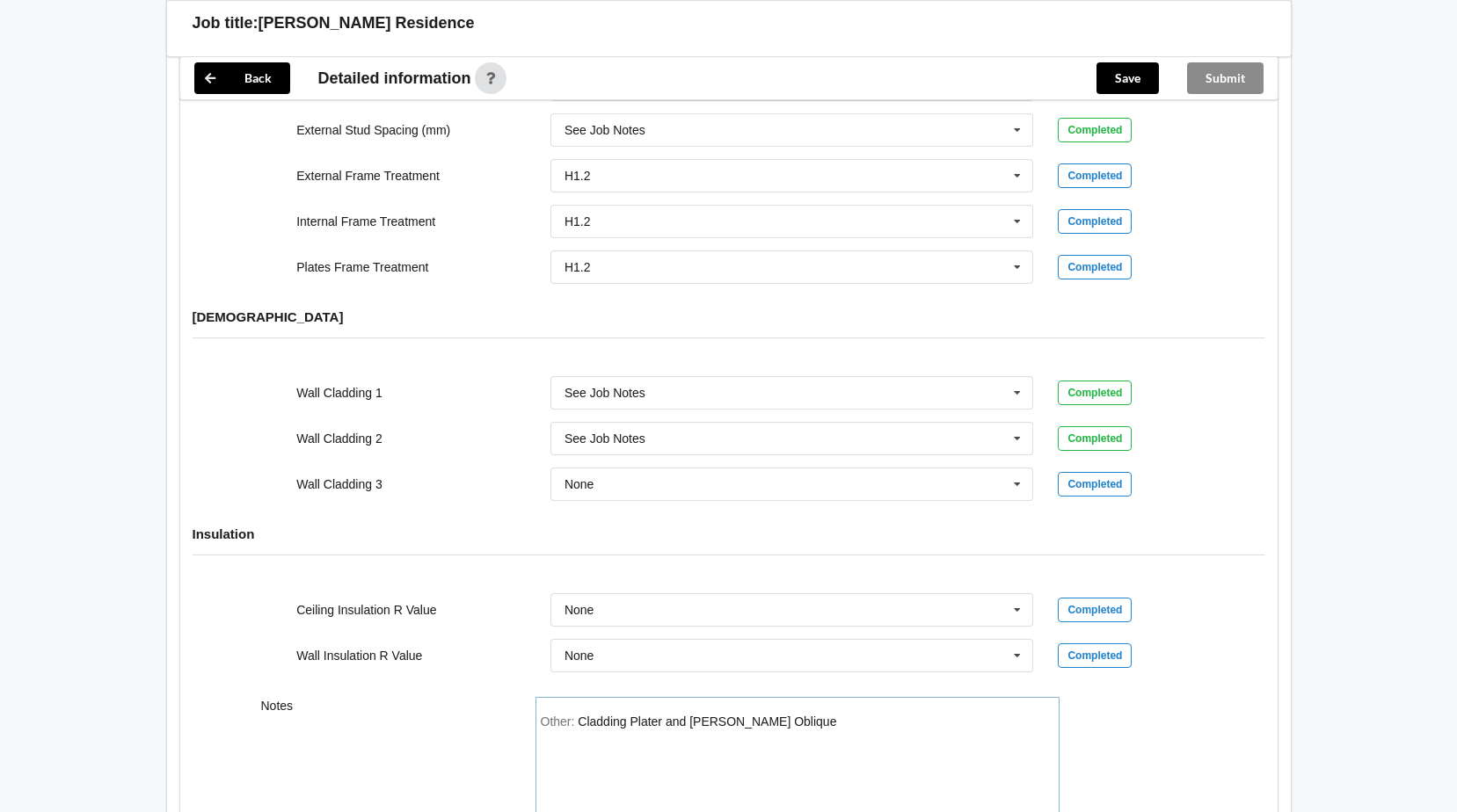 scroll, scrollTop: 2175, scrollLeft: 0, axis: vertical 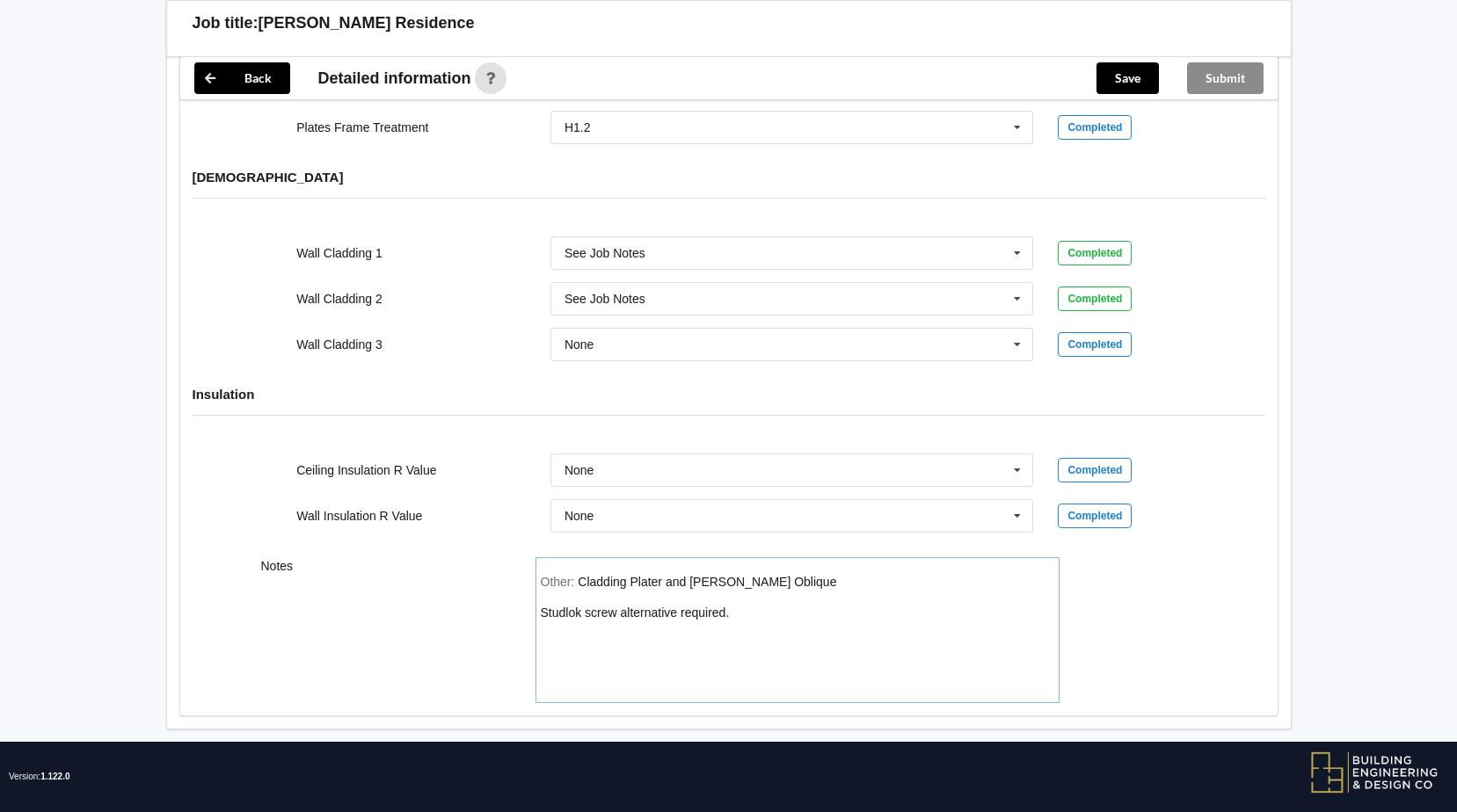 click on "Other:   Cladding Plater and [PERSON_NAME] Oblique Studlok screw alternative required." at bounding box center [798, 636] 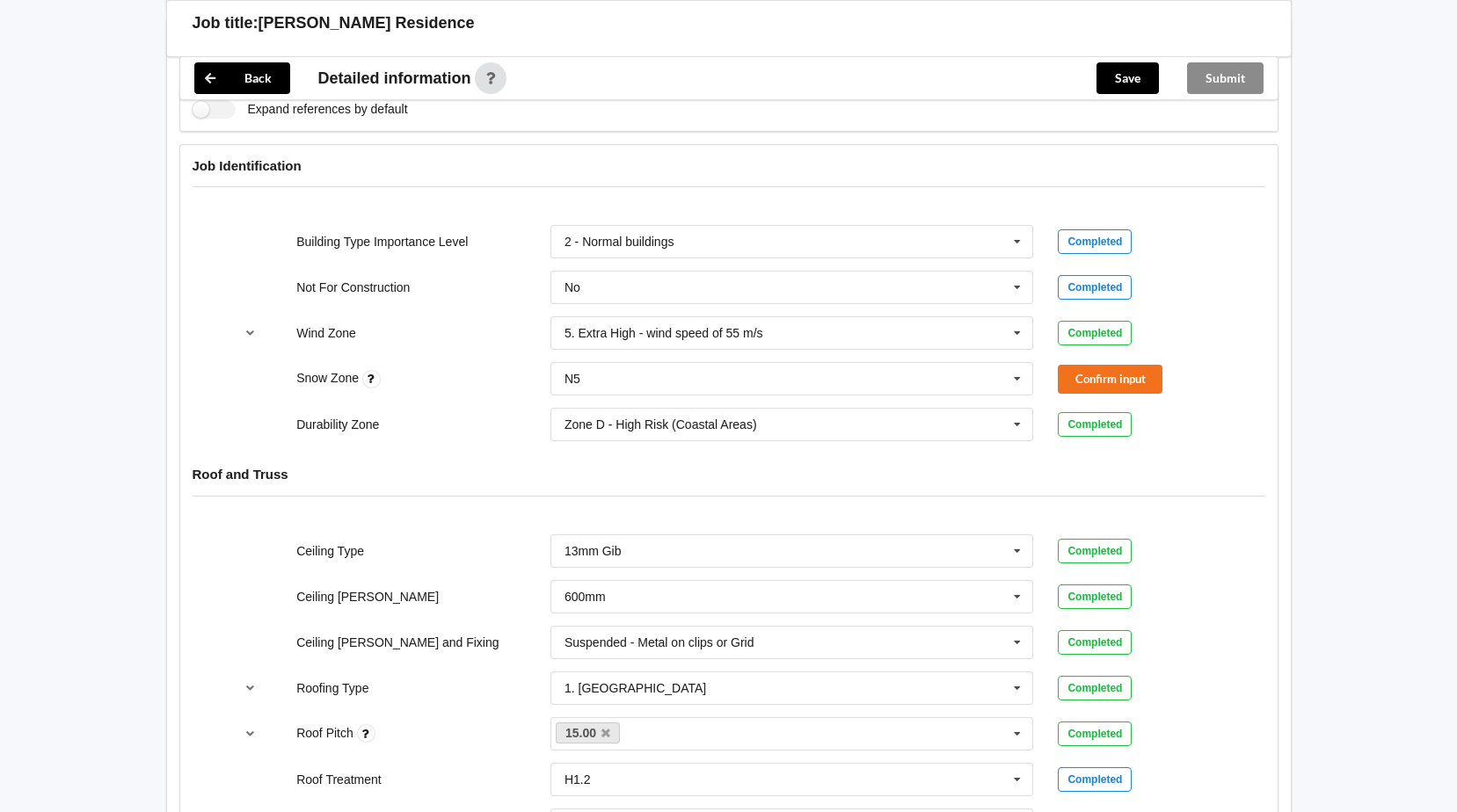 scroll, scrollTop: 627, scrollLeft: 0, axis: vertical 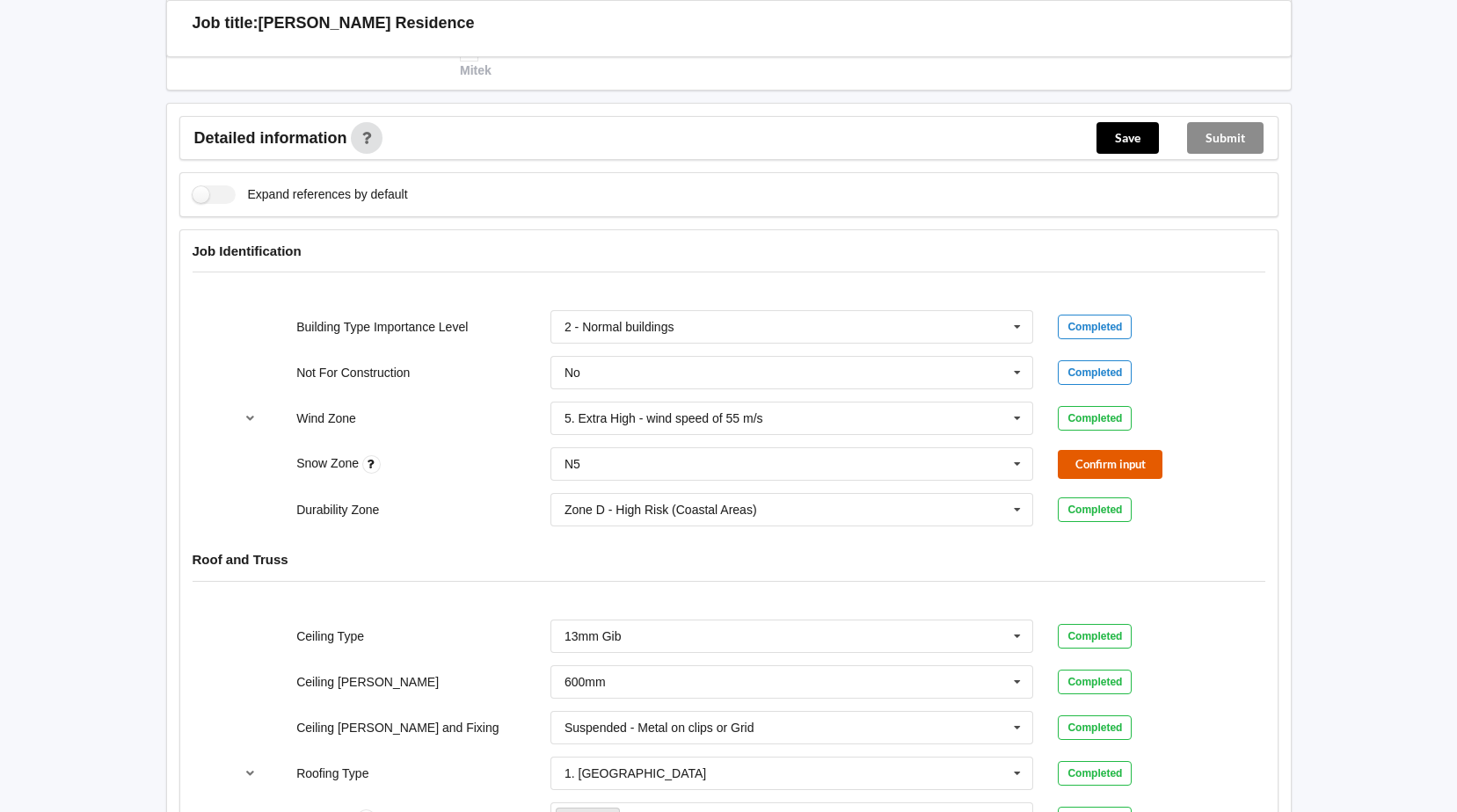click on "Confirm input" at bounding box center [1110, 464] 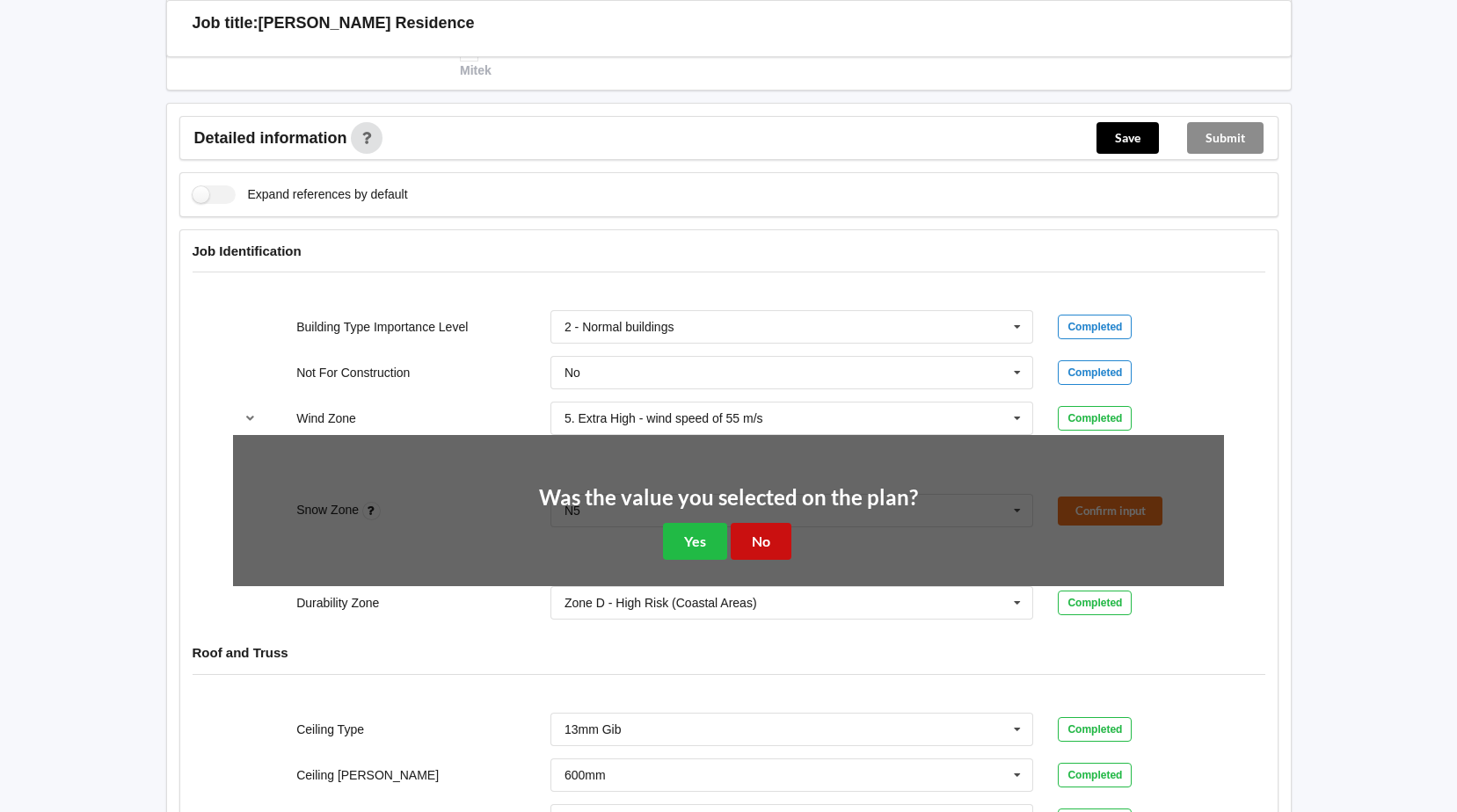 click on "No" at bounding box center (761, 540) 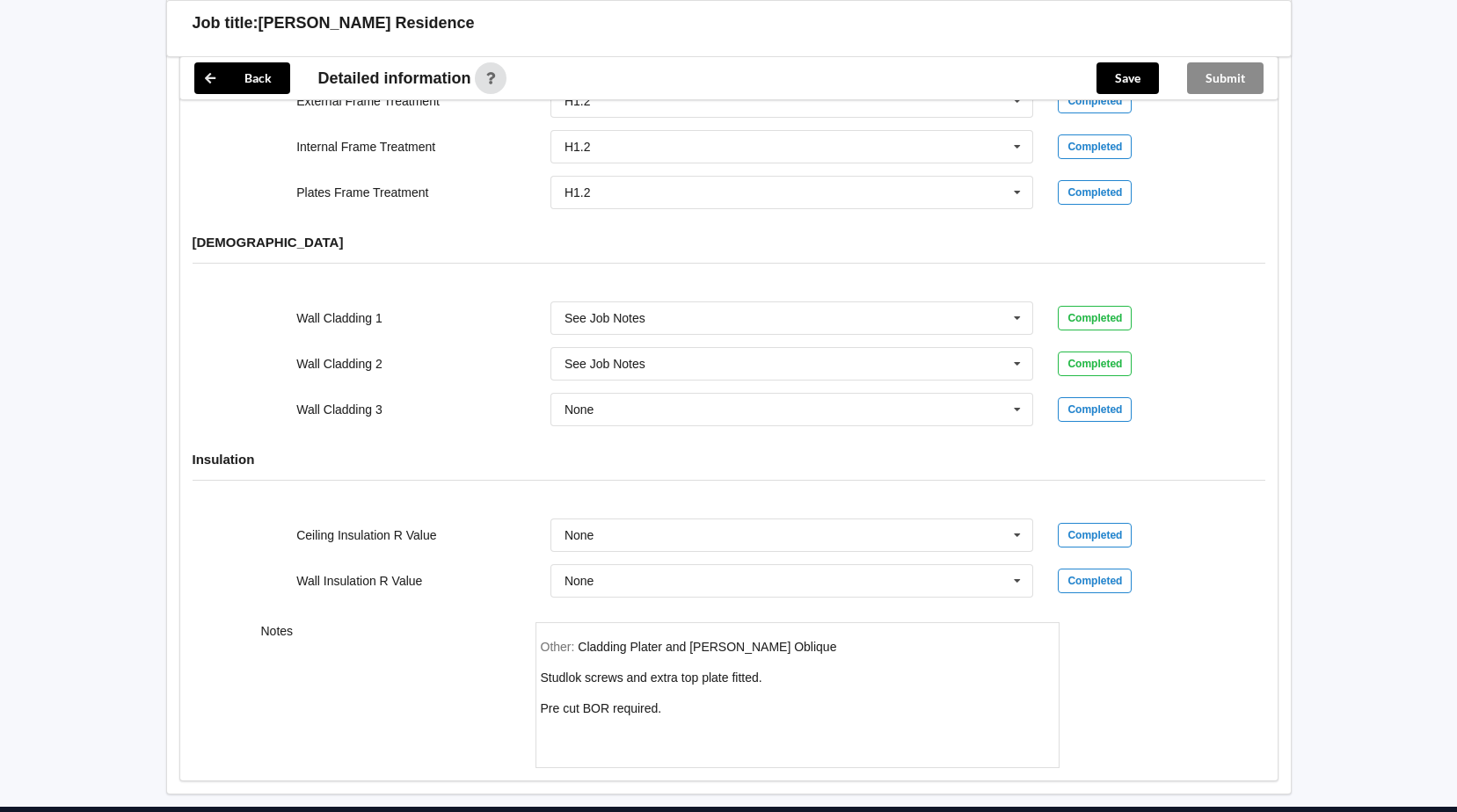 scroll, scrollTop: 2175, scrollLeft: 0, axis: vertical 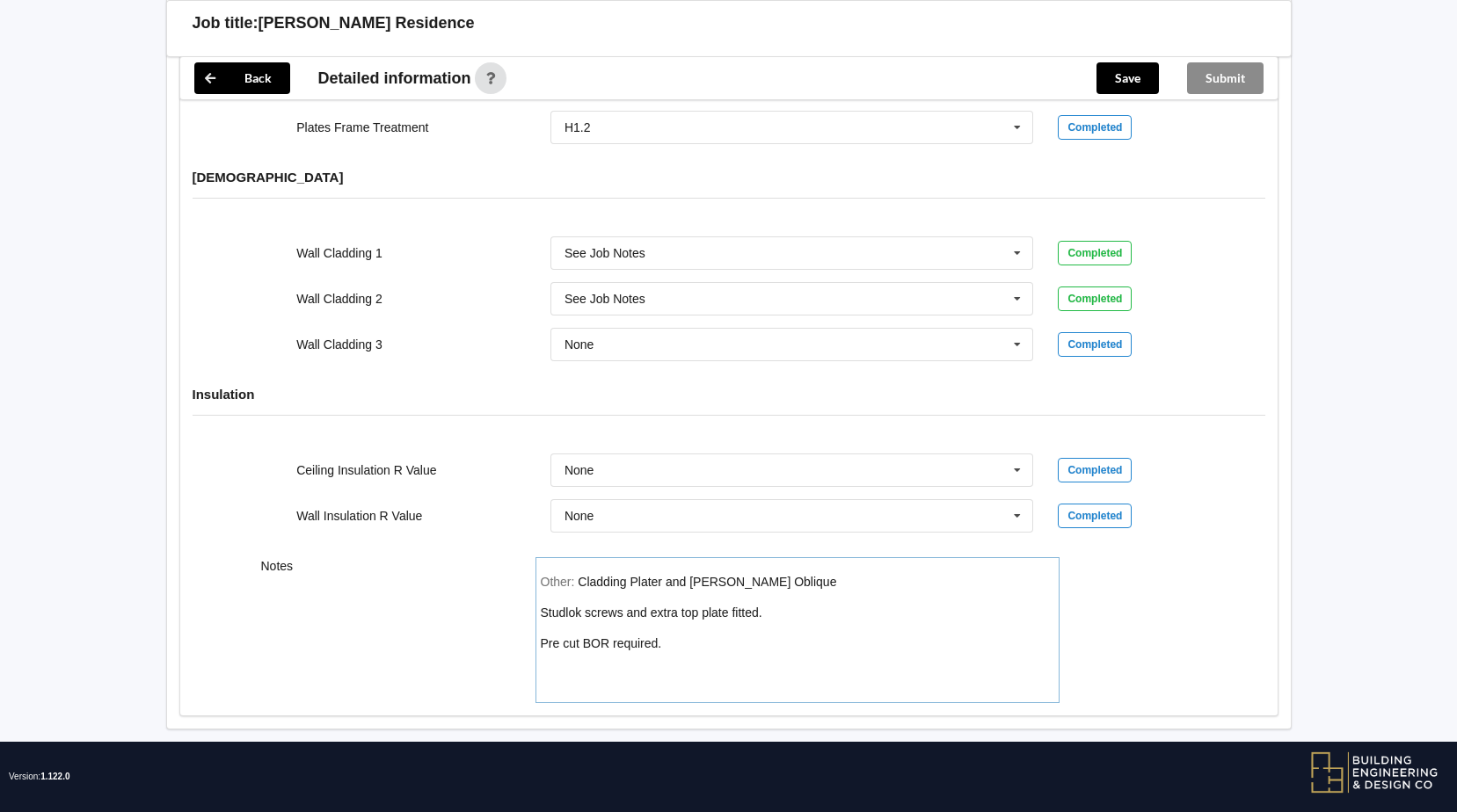 click on "Other:   Cladding Plater and [PERSON_NAME] Oblique Studlok screws and extra top plate fitted. Pre cut BOR required." at bounding box center [798, 636] 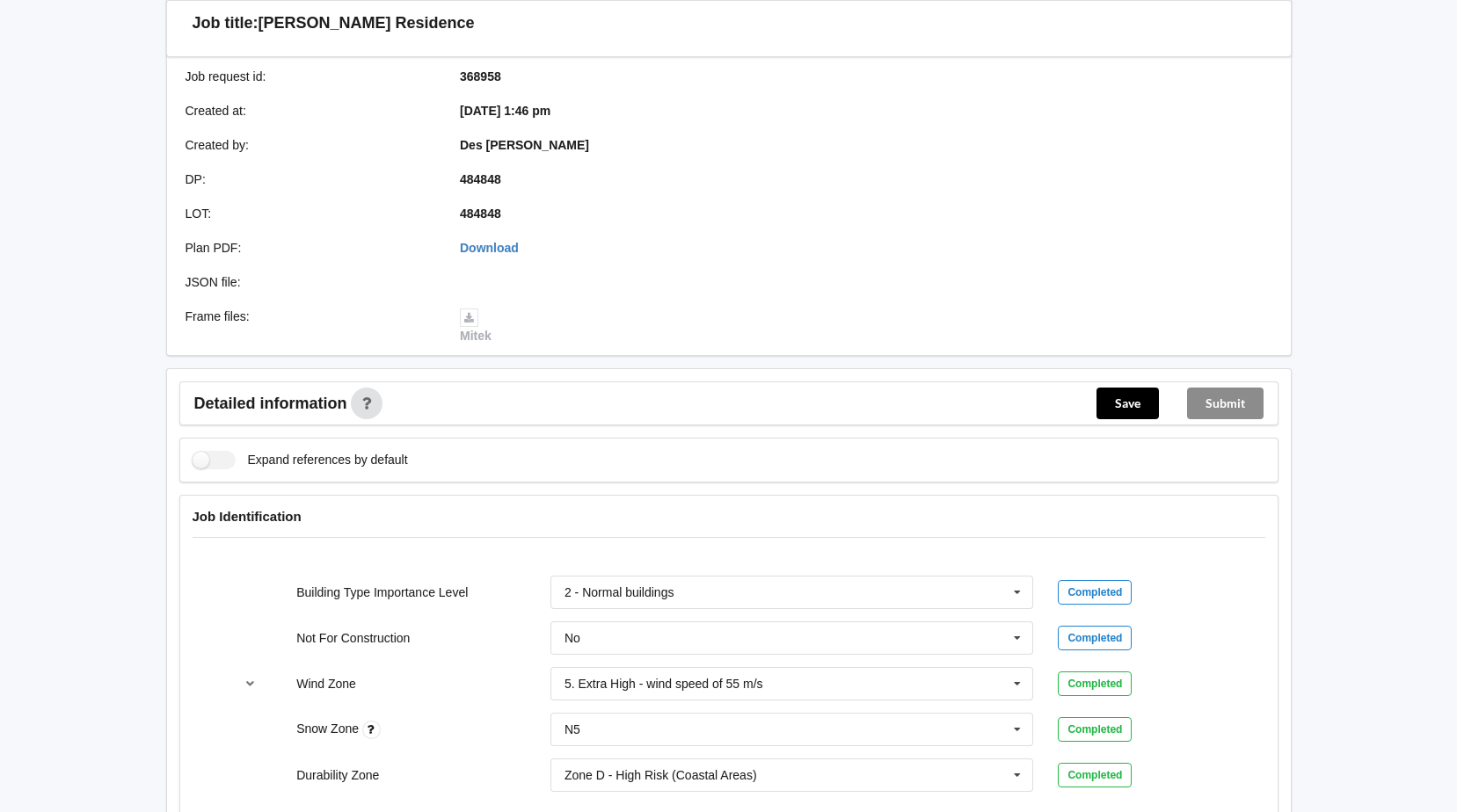 scroll, scrollTop: 487, scrollLeft: 0, axis: vertical 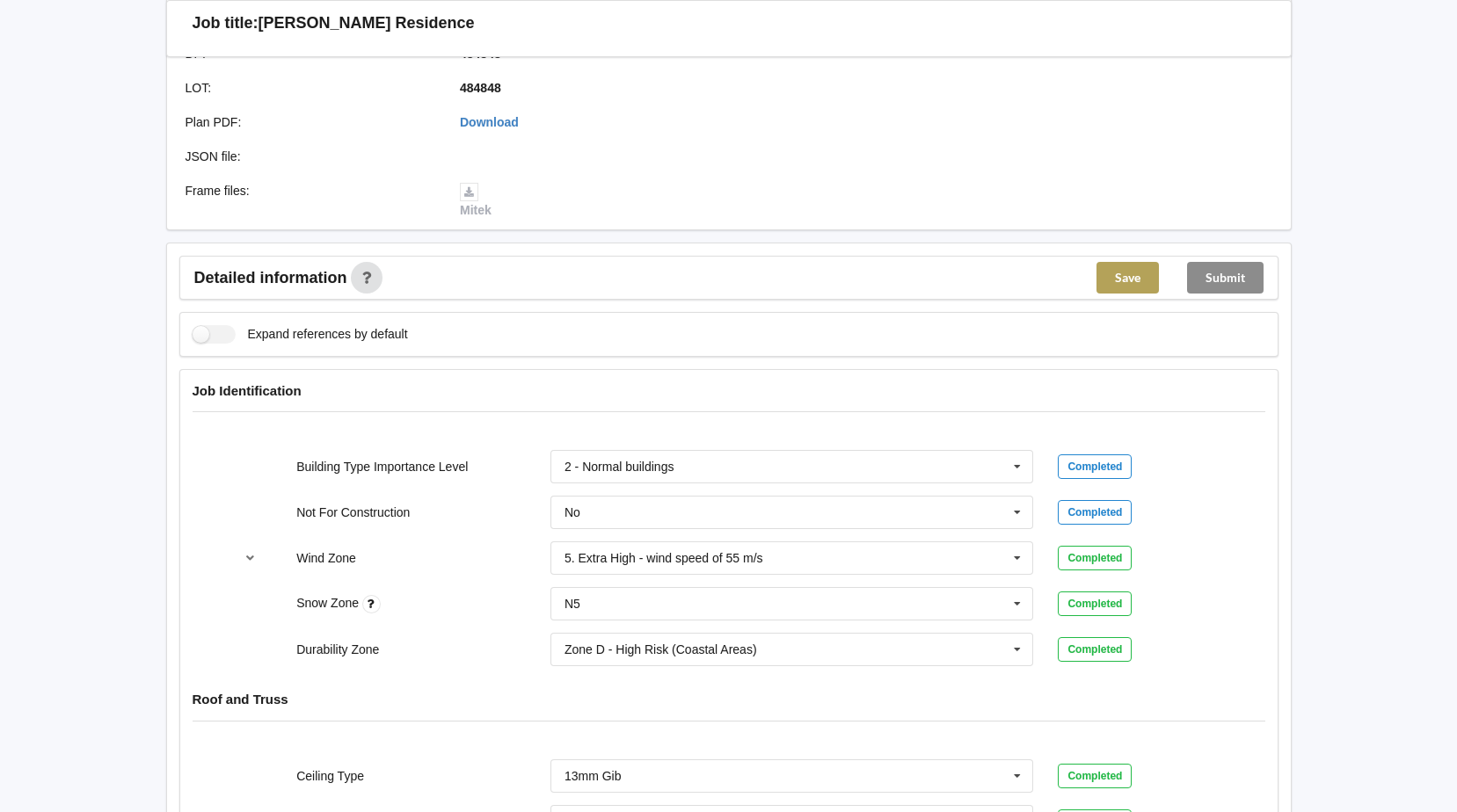 click on "Save" at bounding box center (1127, 278) 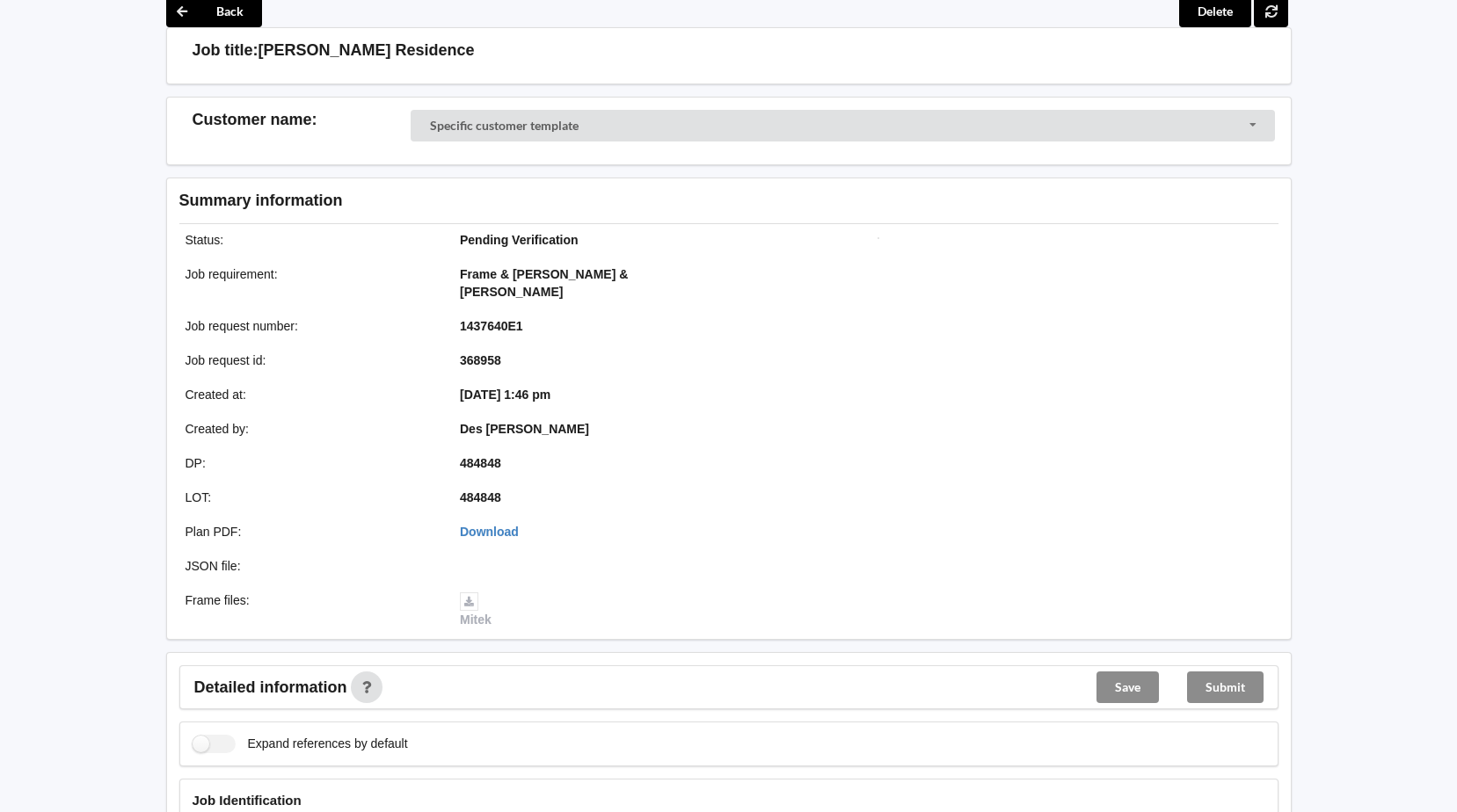 scroll, scrollTop: 487, scrollLeft: 0, axis: vertical 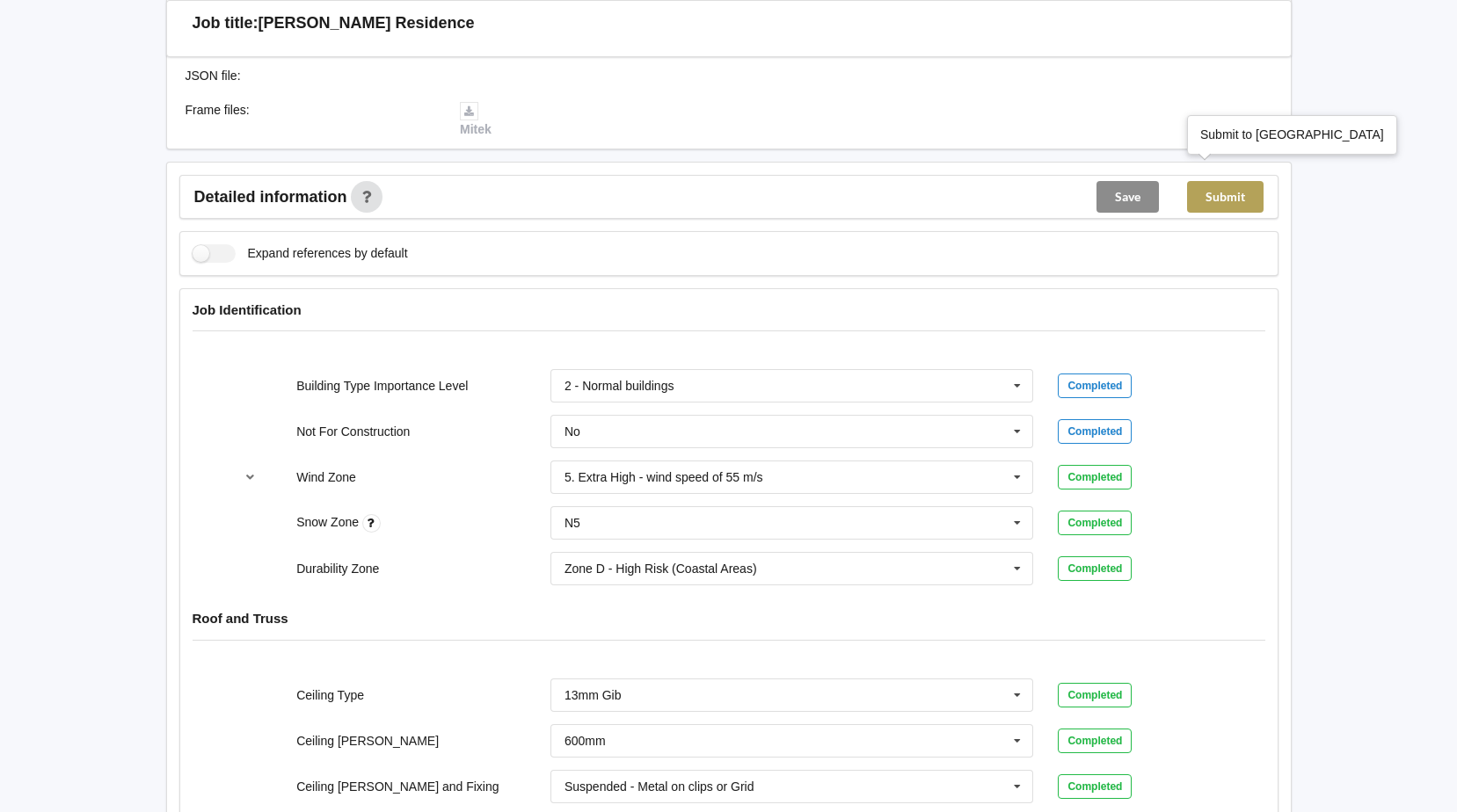 click on "Submit" at bounding box center (1225, 197) 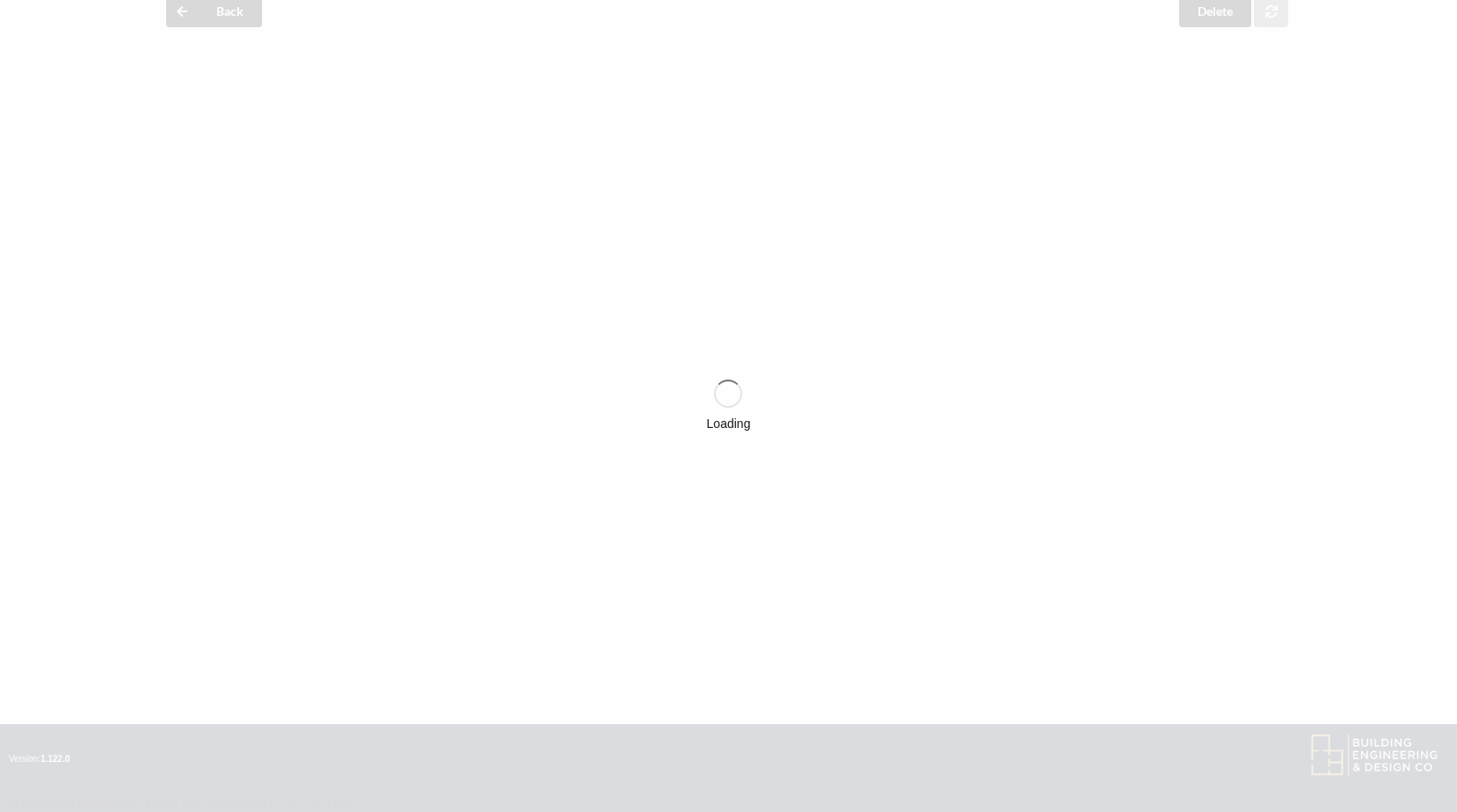 scroll, scrollTop: 487, scrollLeft: 0, axis: vertical 